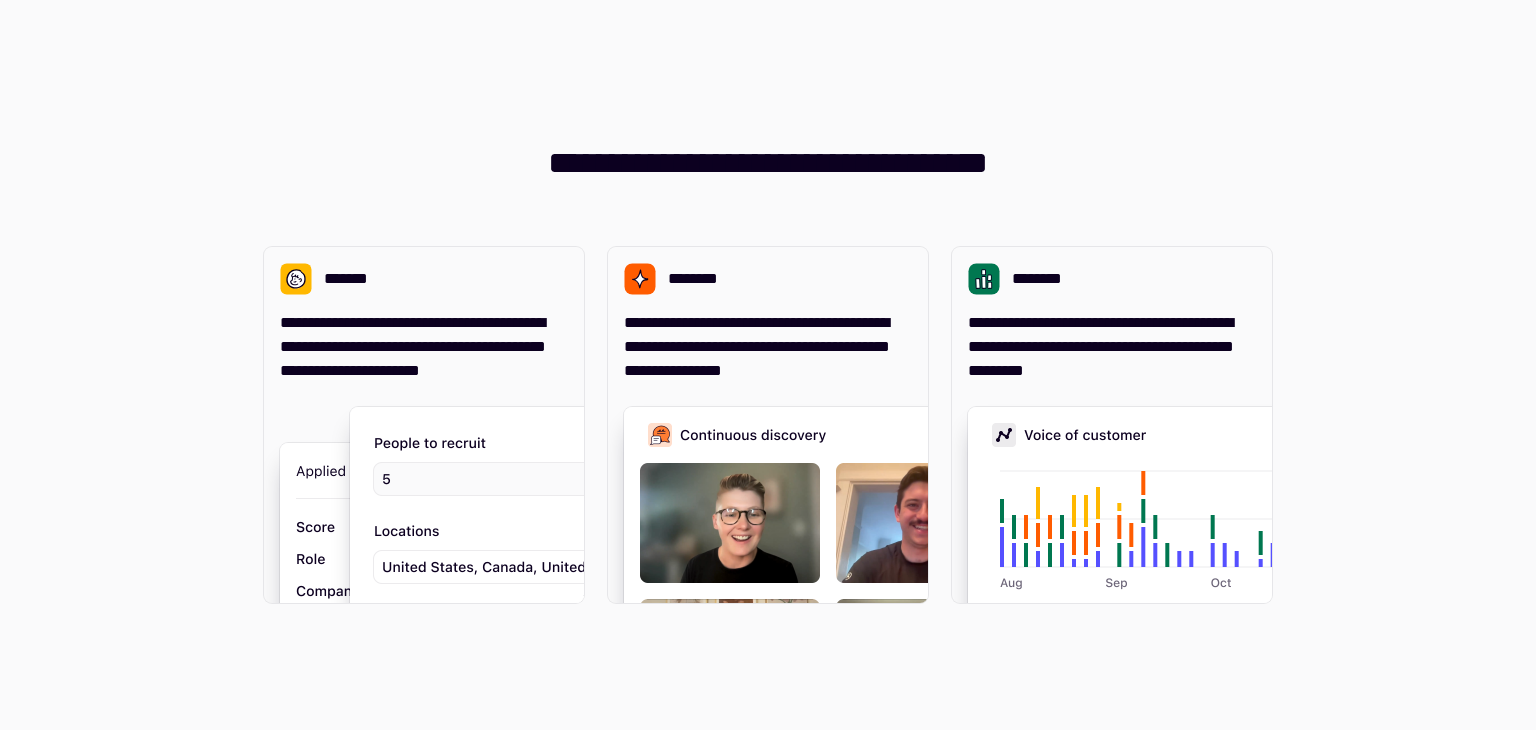 scroll, scrollTop: 0, scrollLeft: 0, axis: both 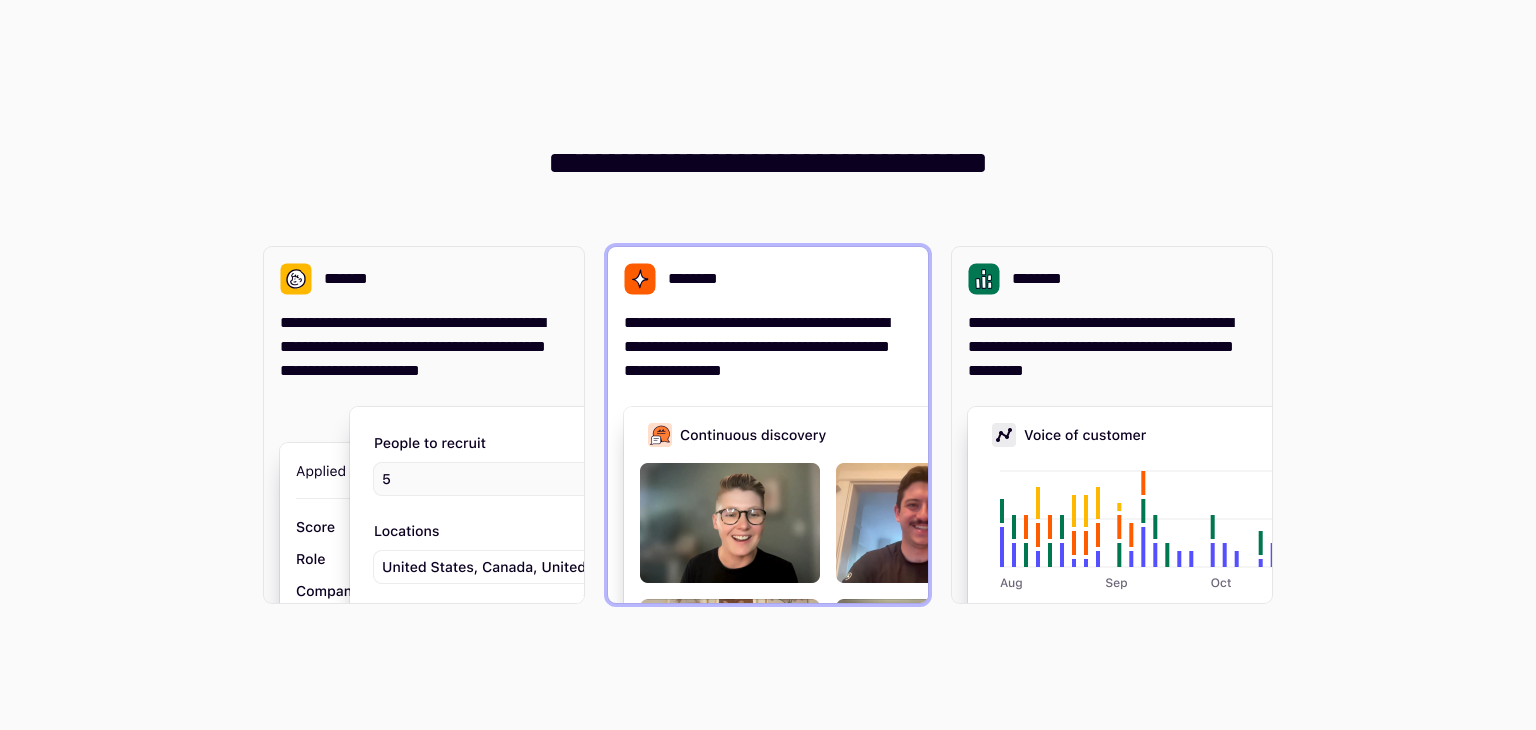 click on "**********" at bounding box center [768, 347] 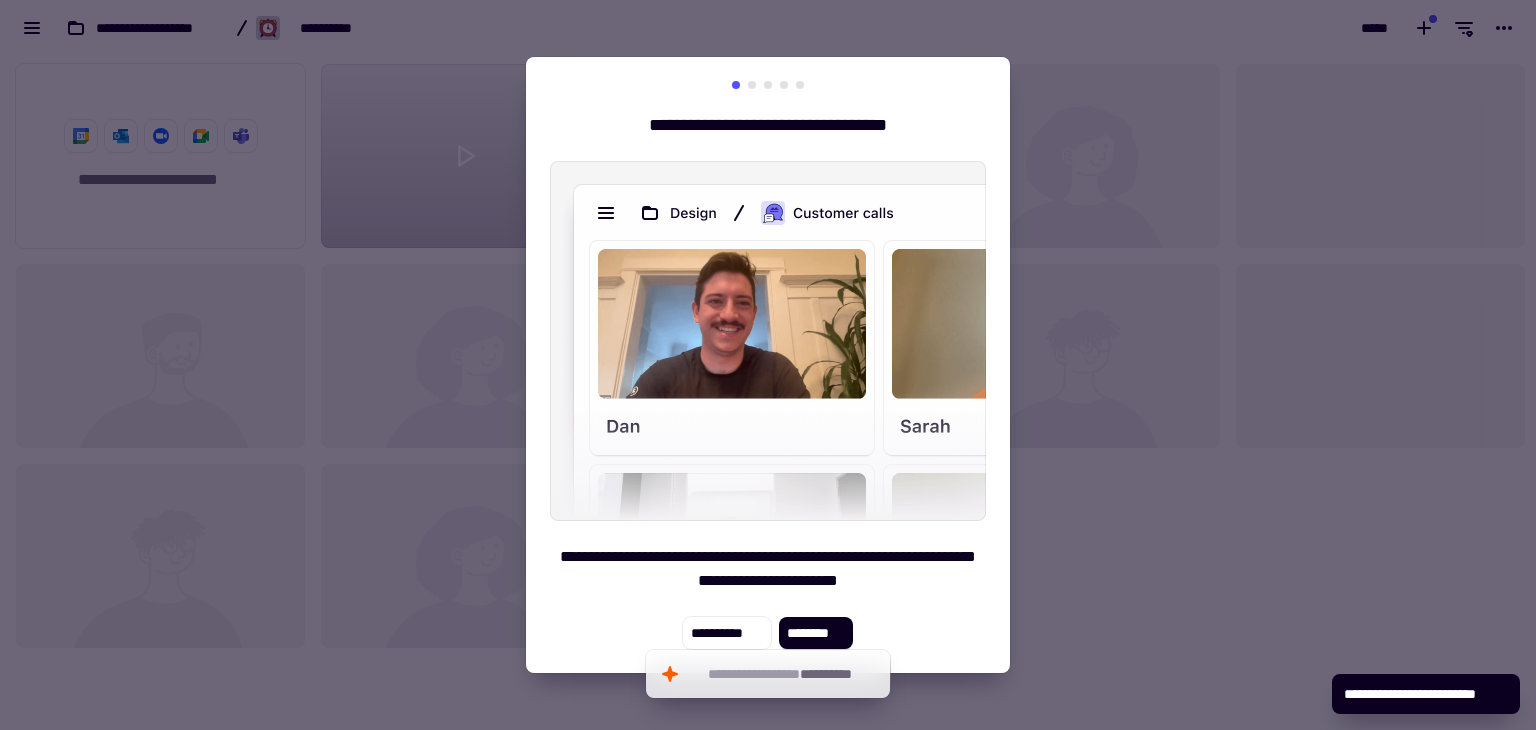 scroll, scrollTop: 16, scrollLeft: 16, axis: both 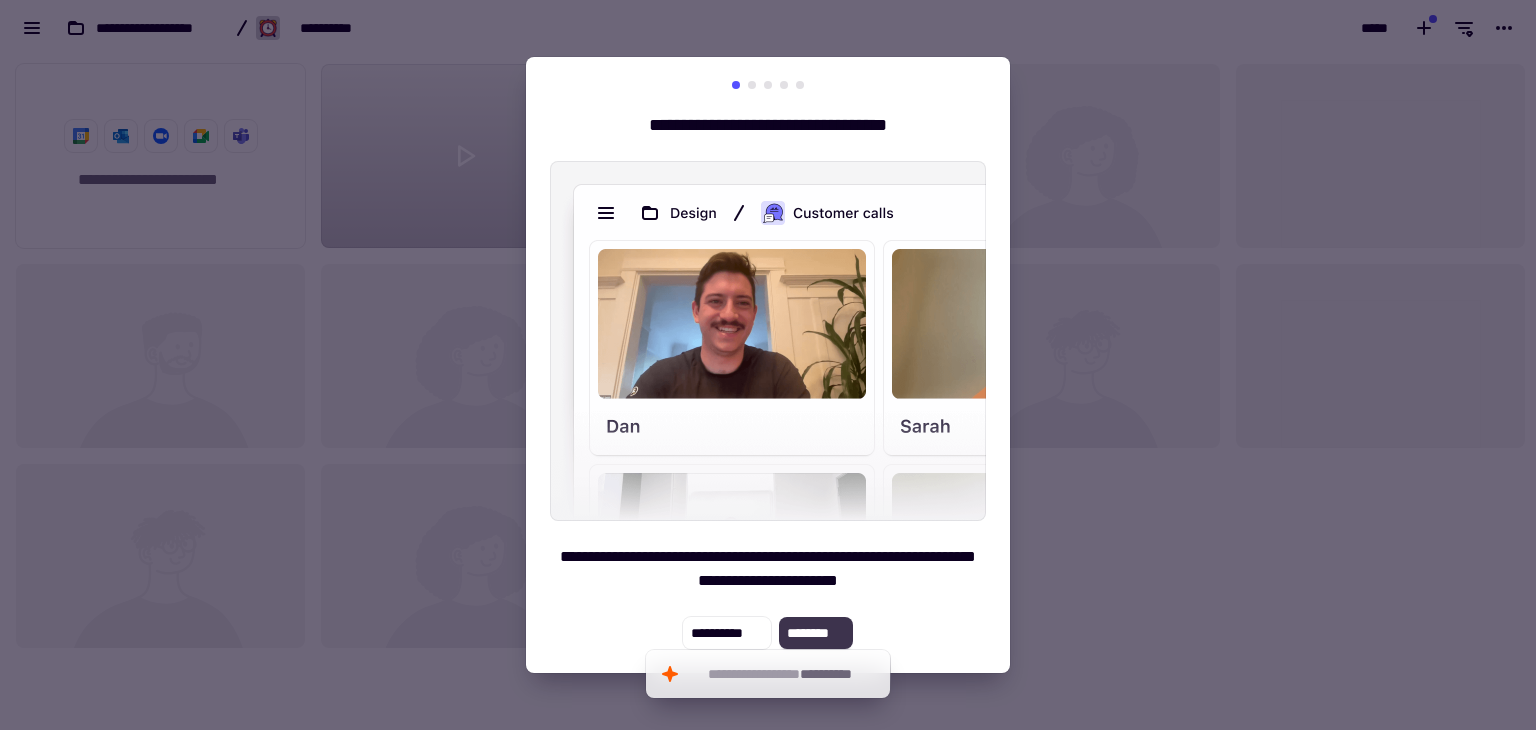 click on "********" 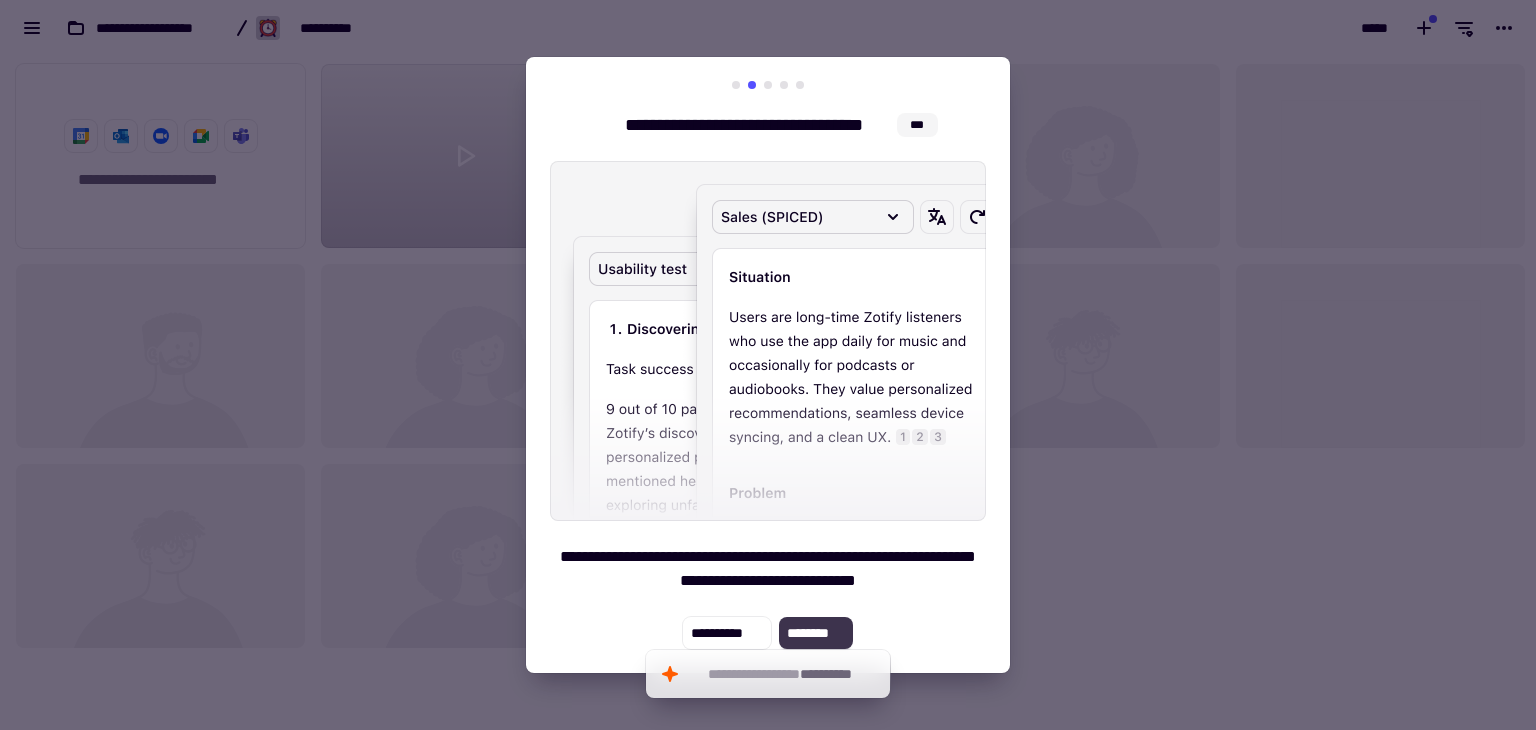 click on "********" 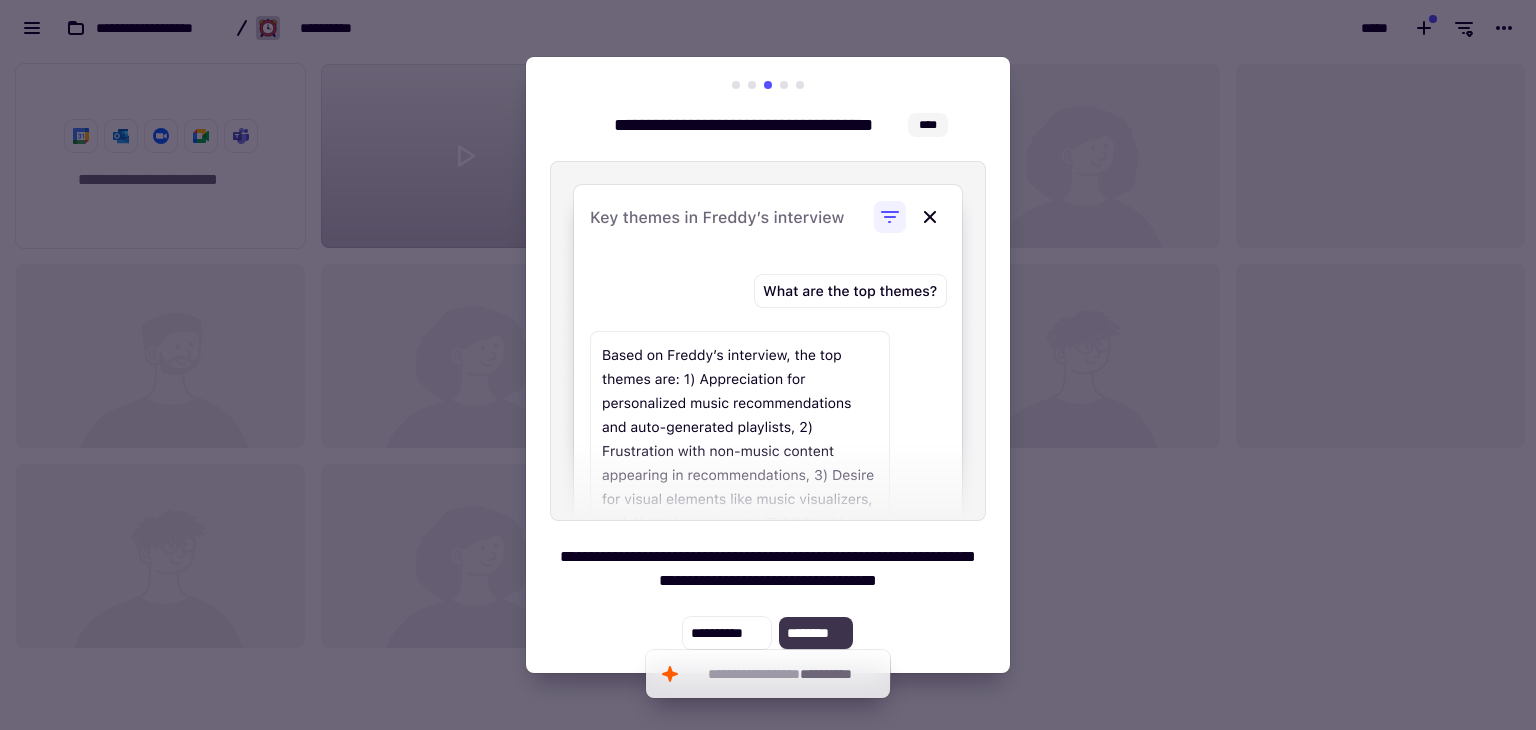 click on "********" 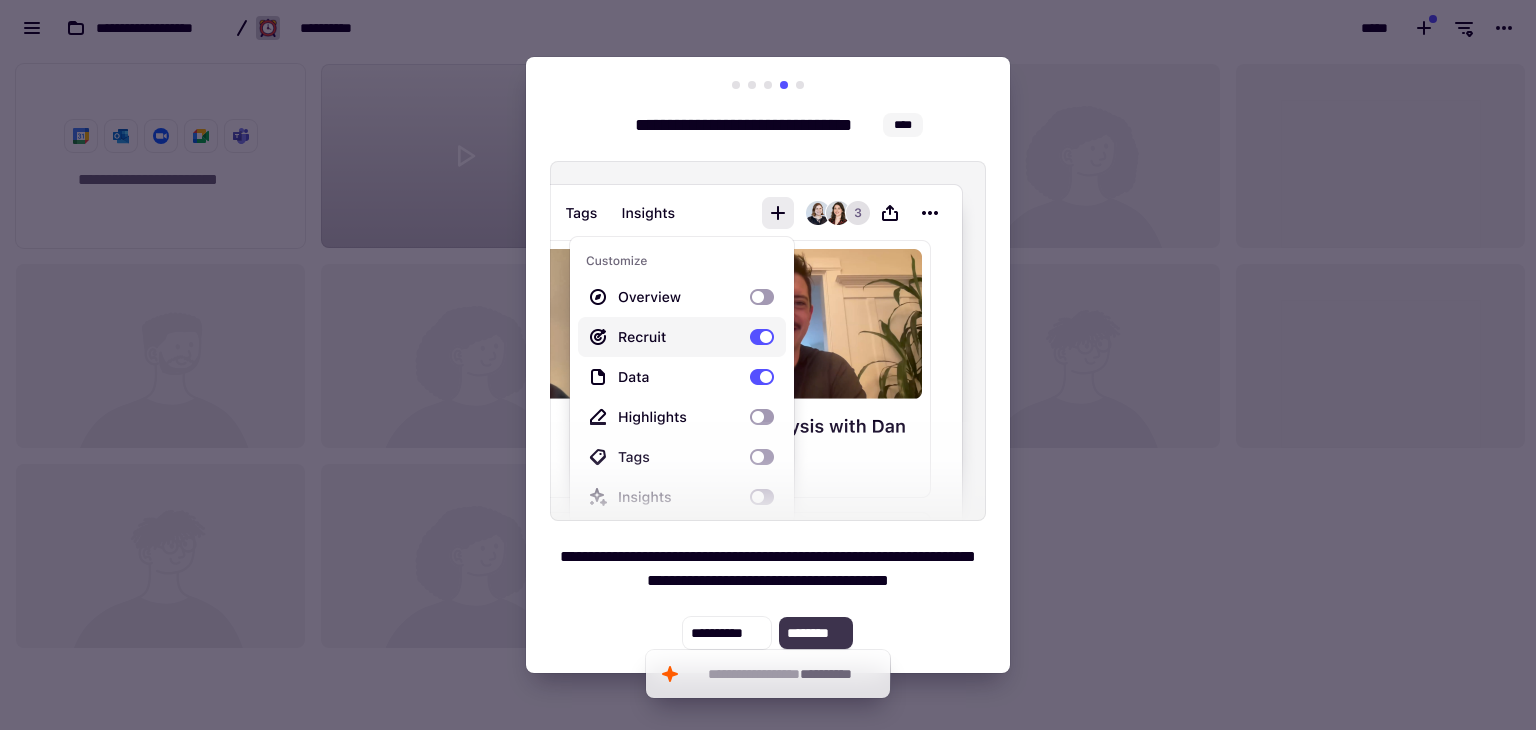 click on "********" 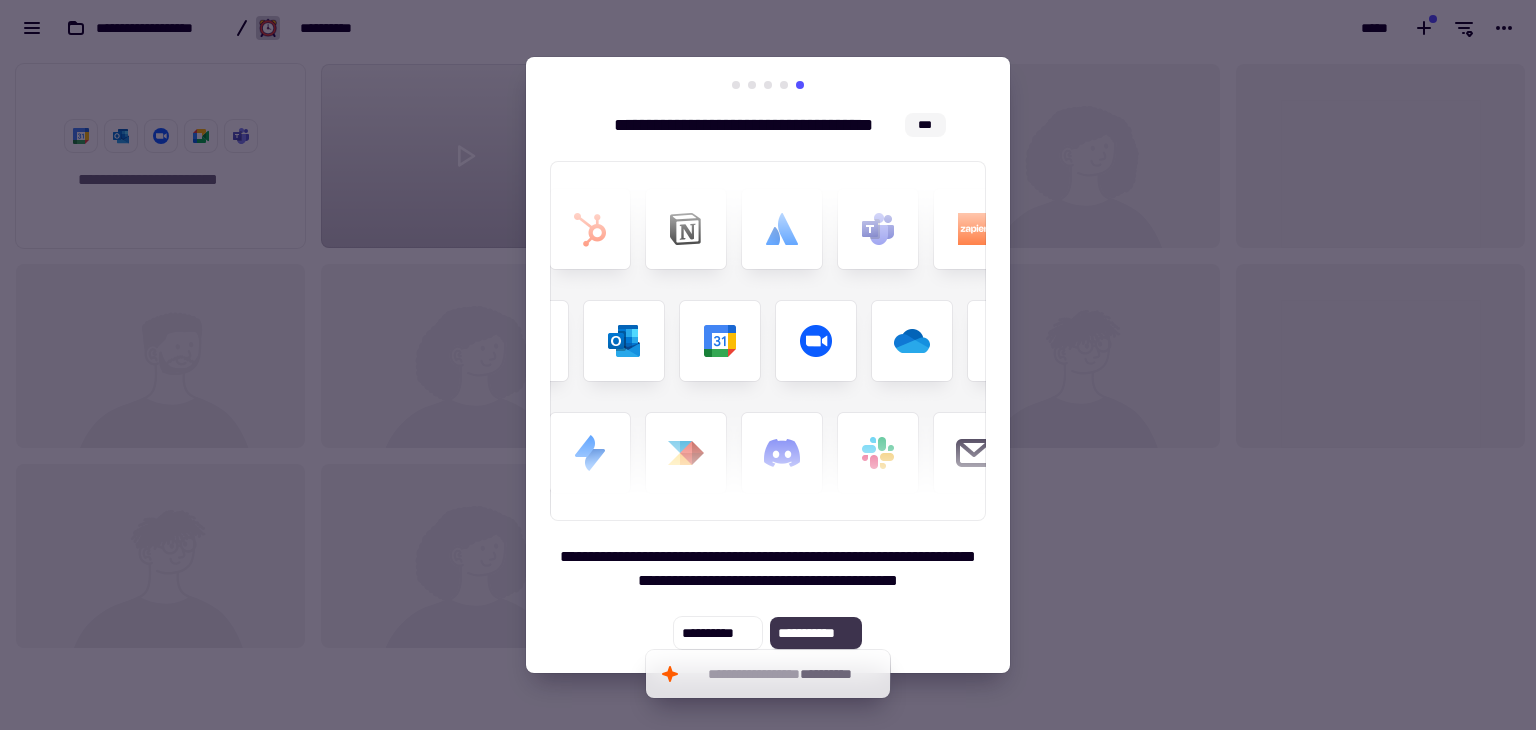 click on "**********" 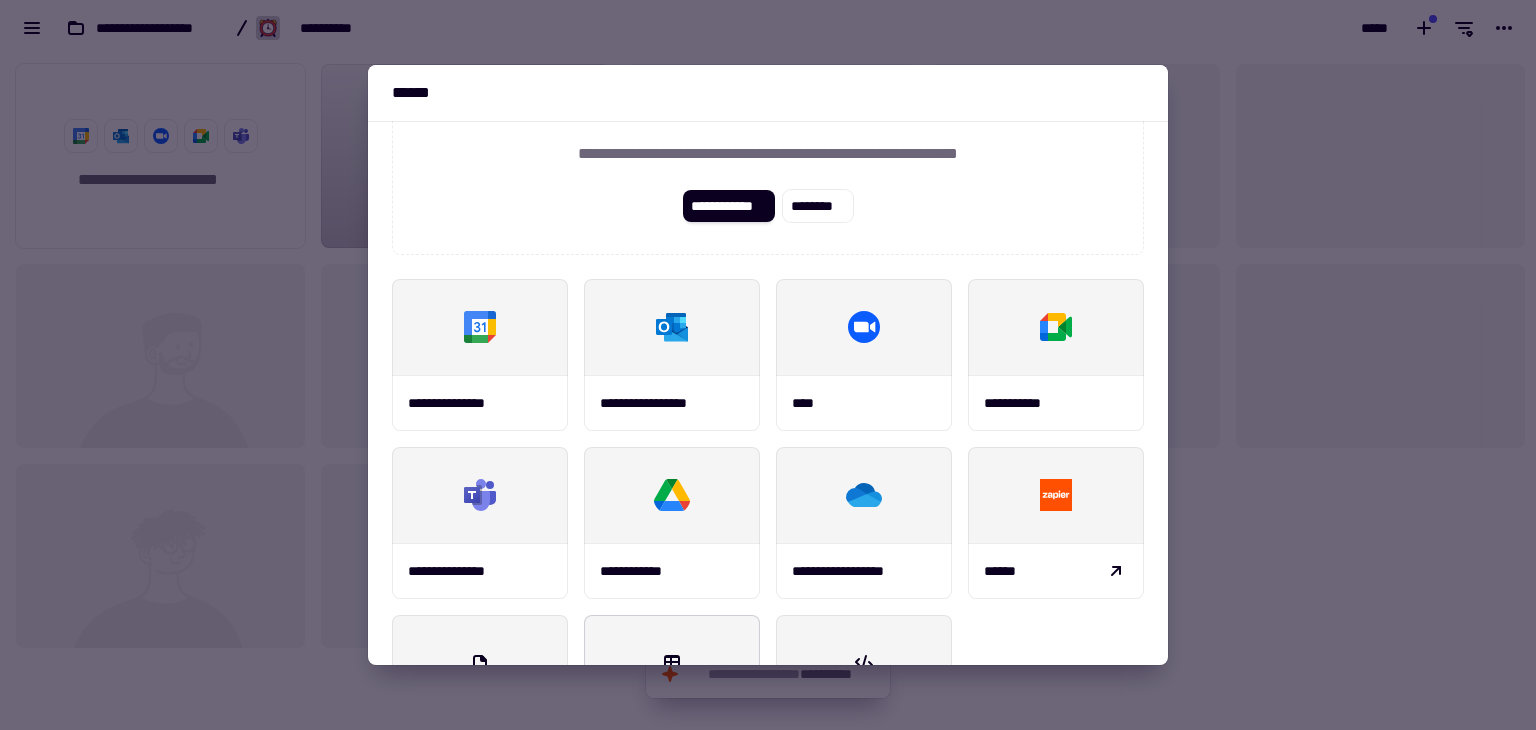 scroll, scrollTop: 0, scrollLeft: 0, axis: both 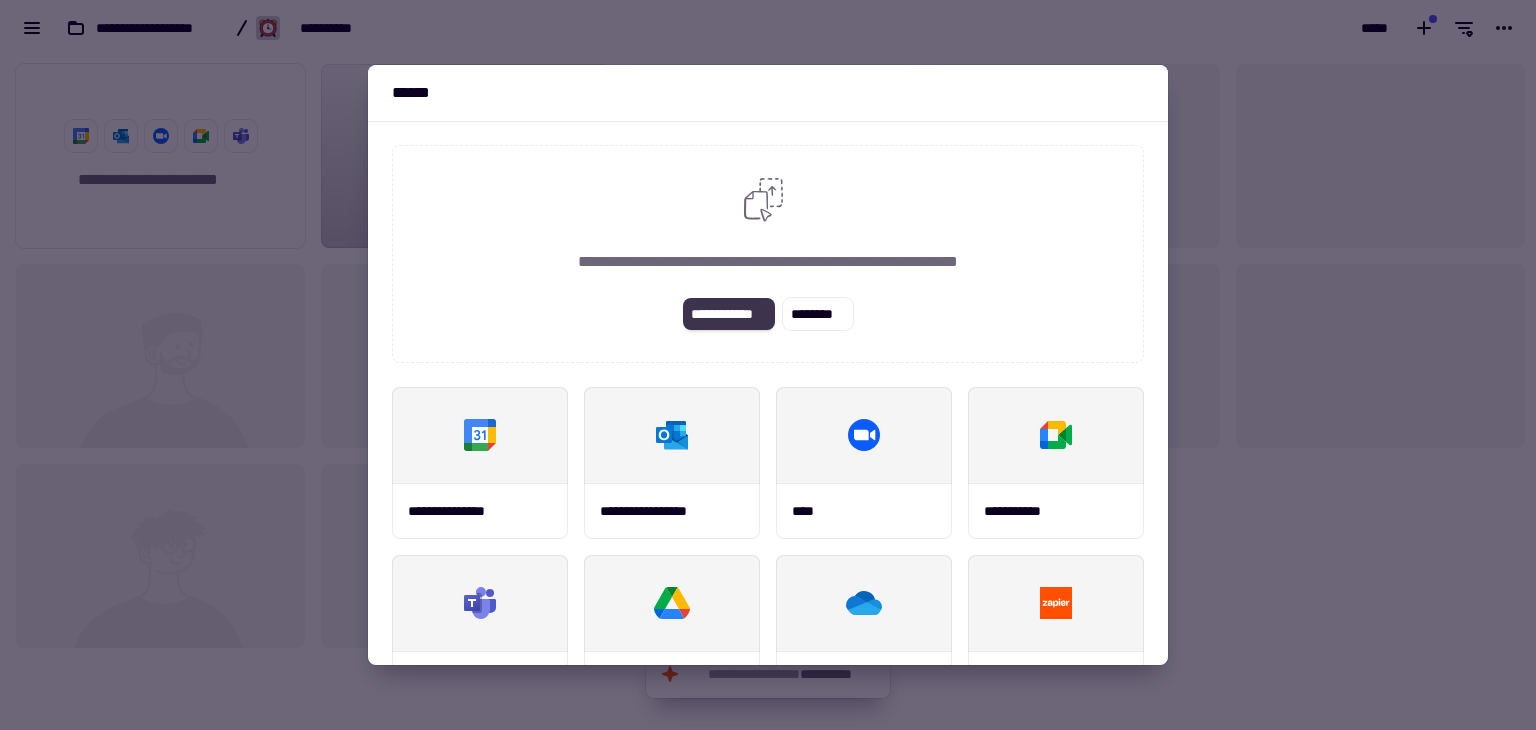 click on "**********" 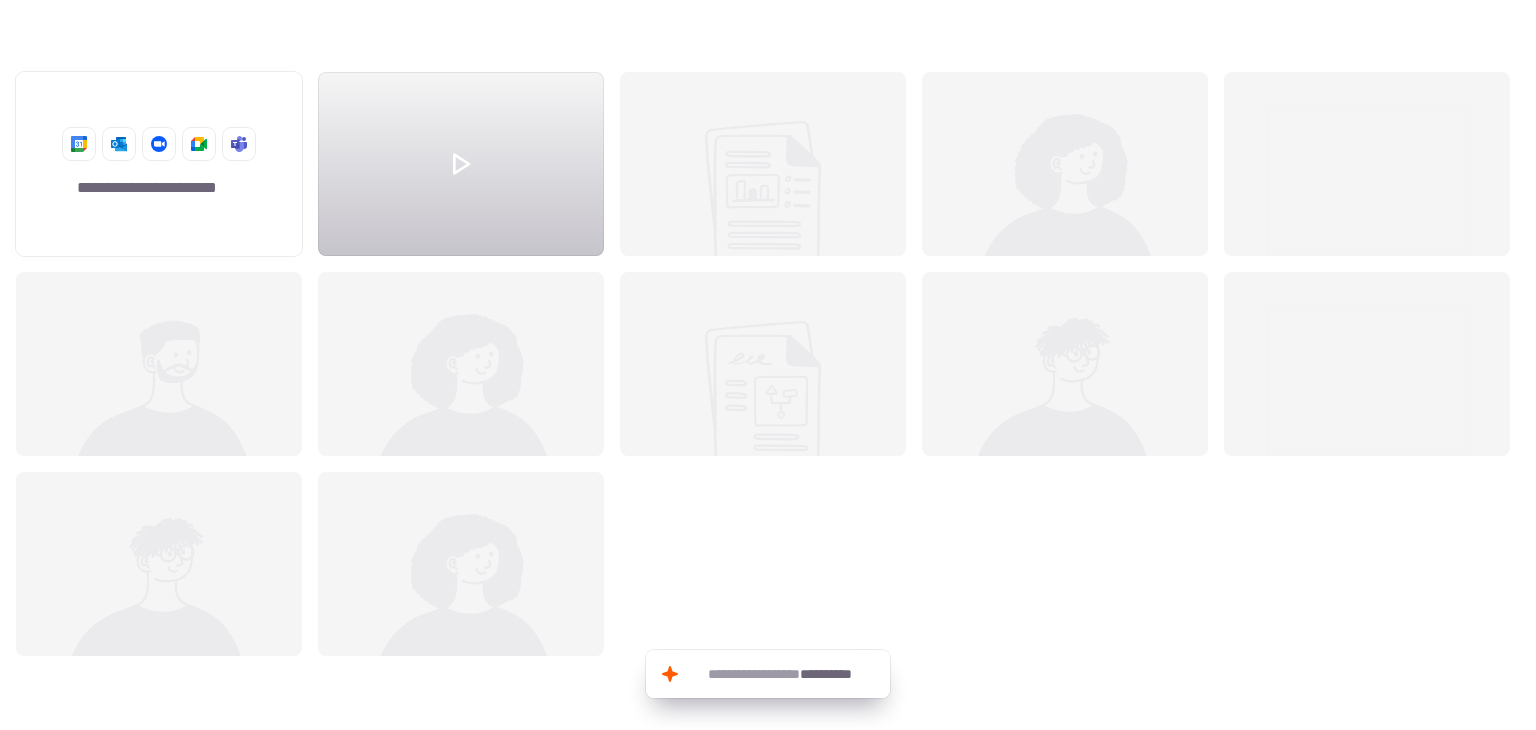 scroll, scrollTop: 658, scrollLeft: 1505, axis: both 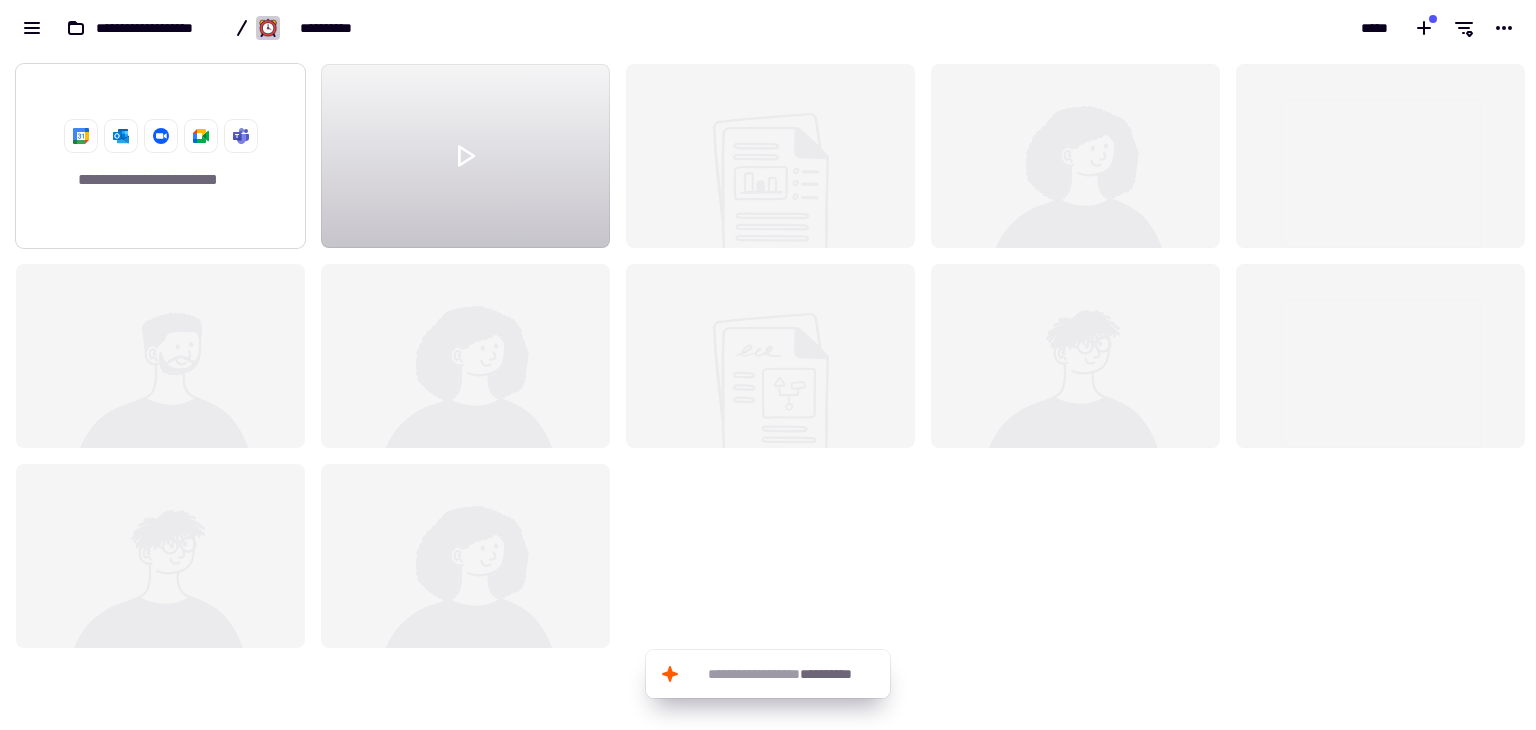 click on "**********" 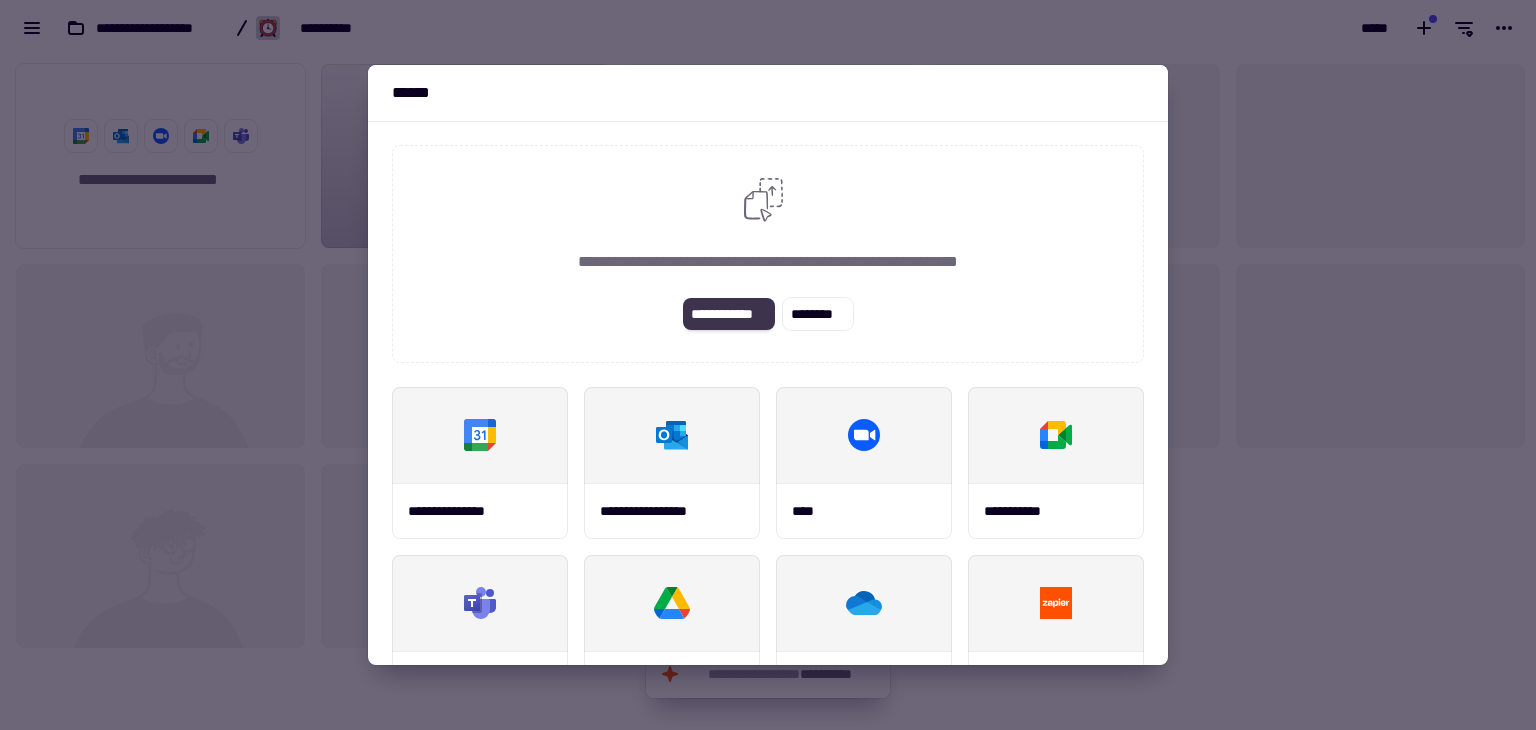click on "**********" 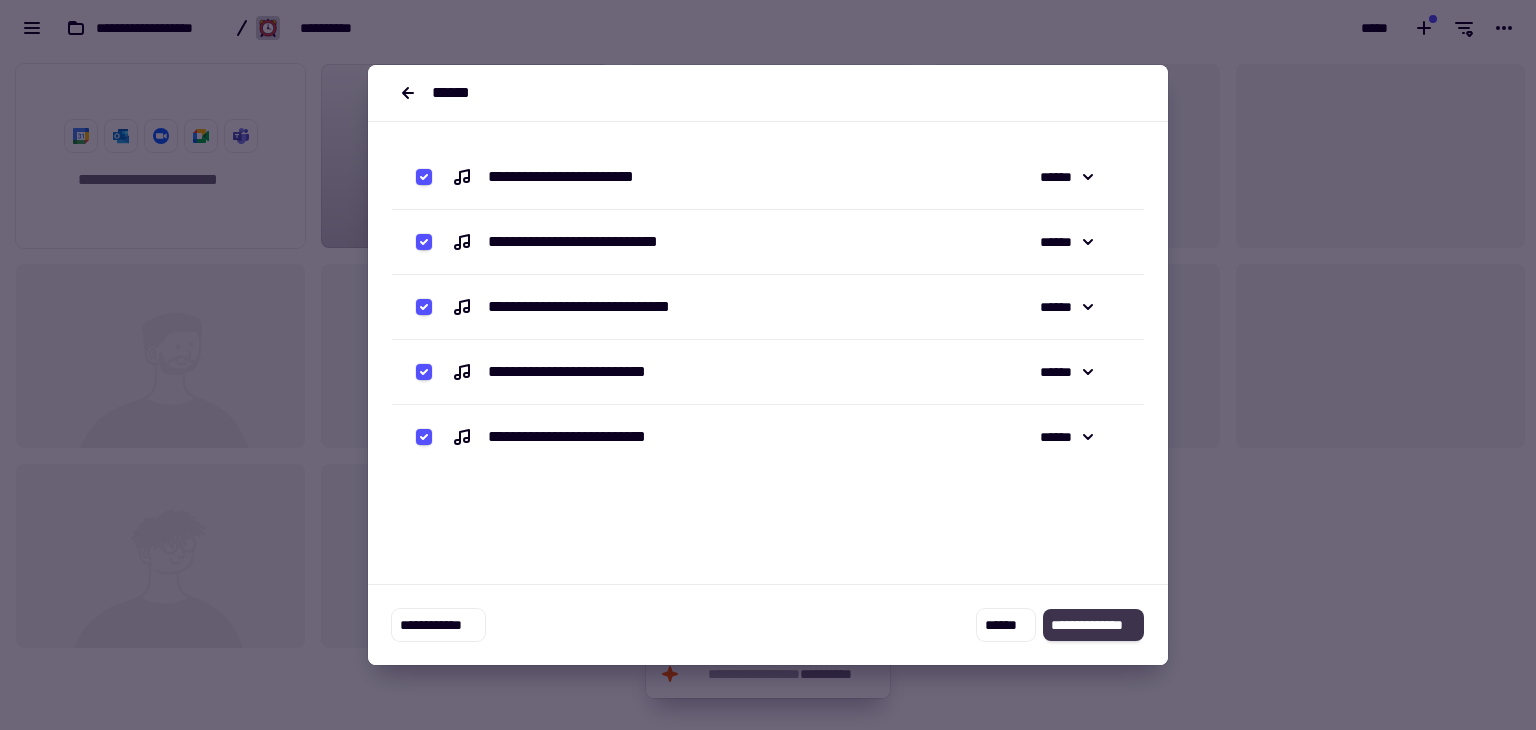 click on "**********" 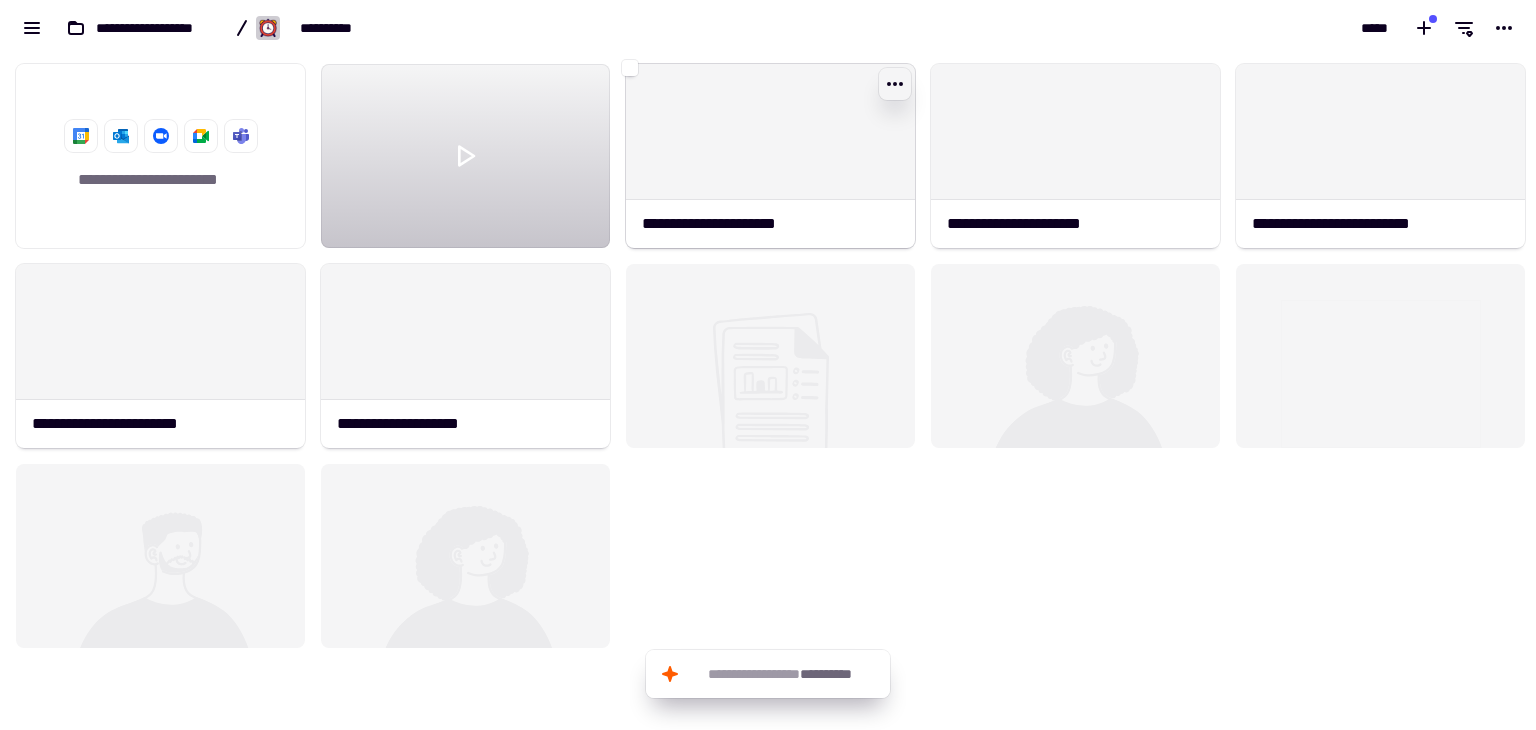 click 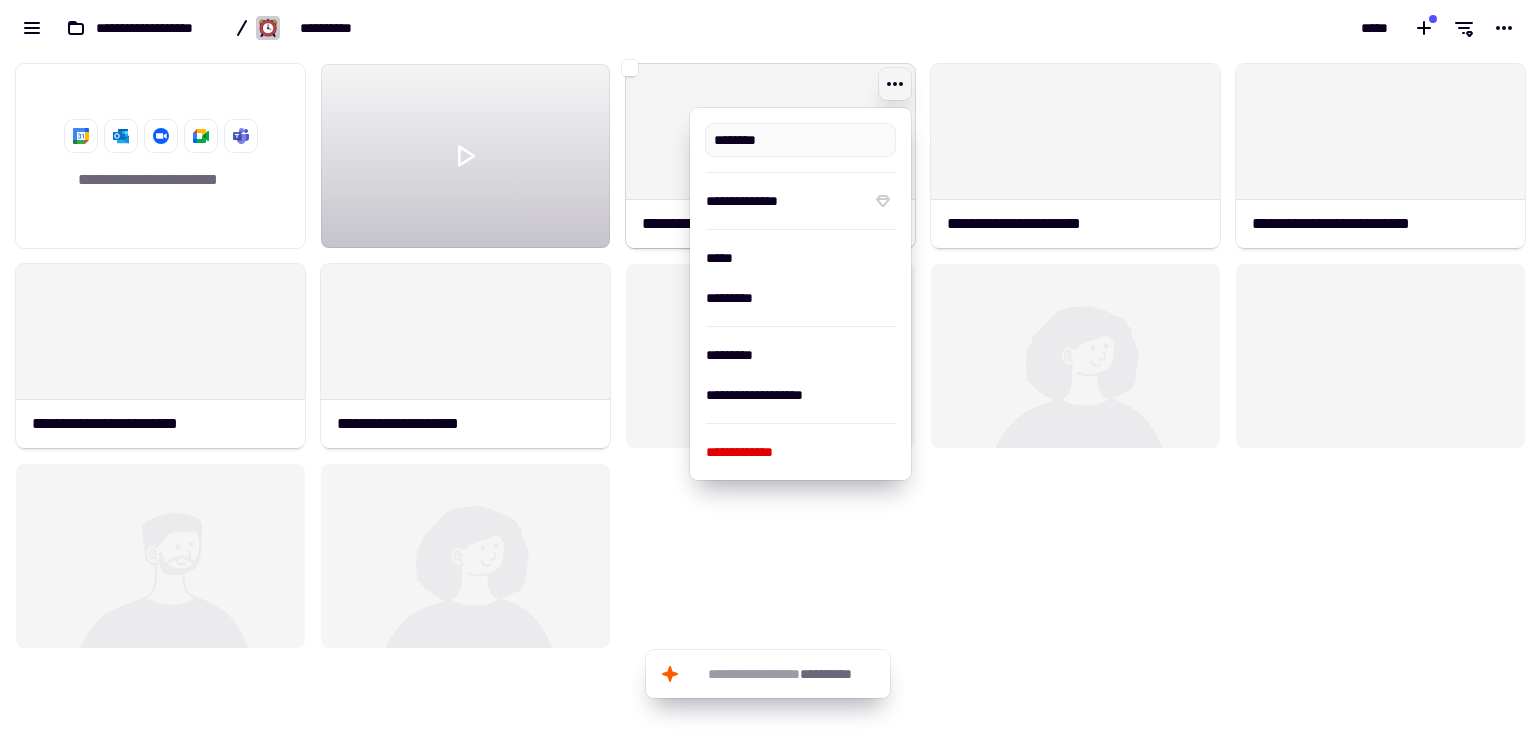 type on "**********" 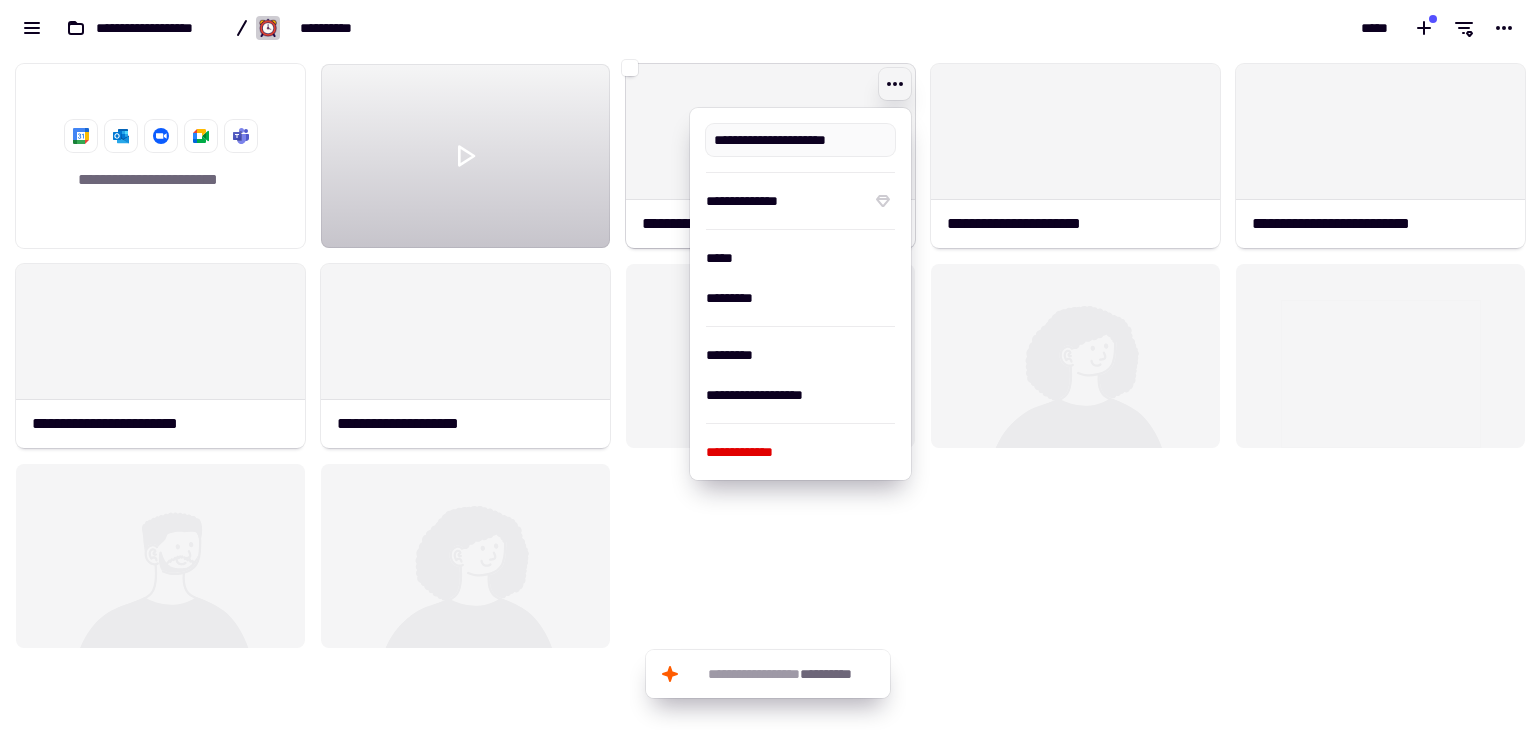 click 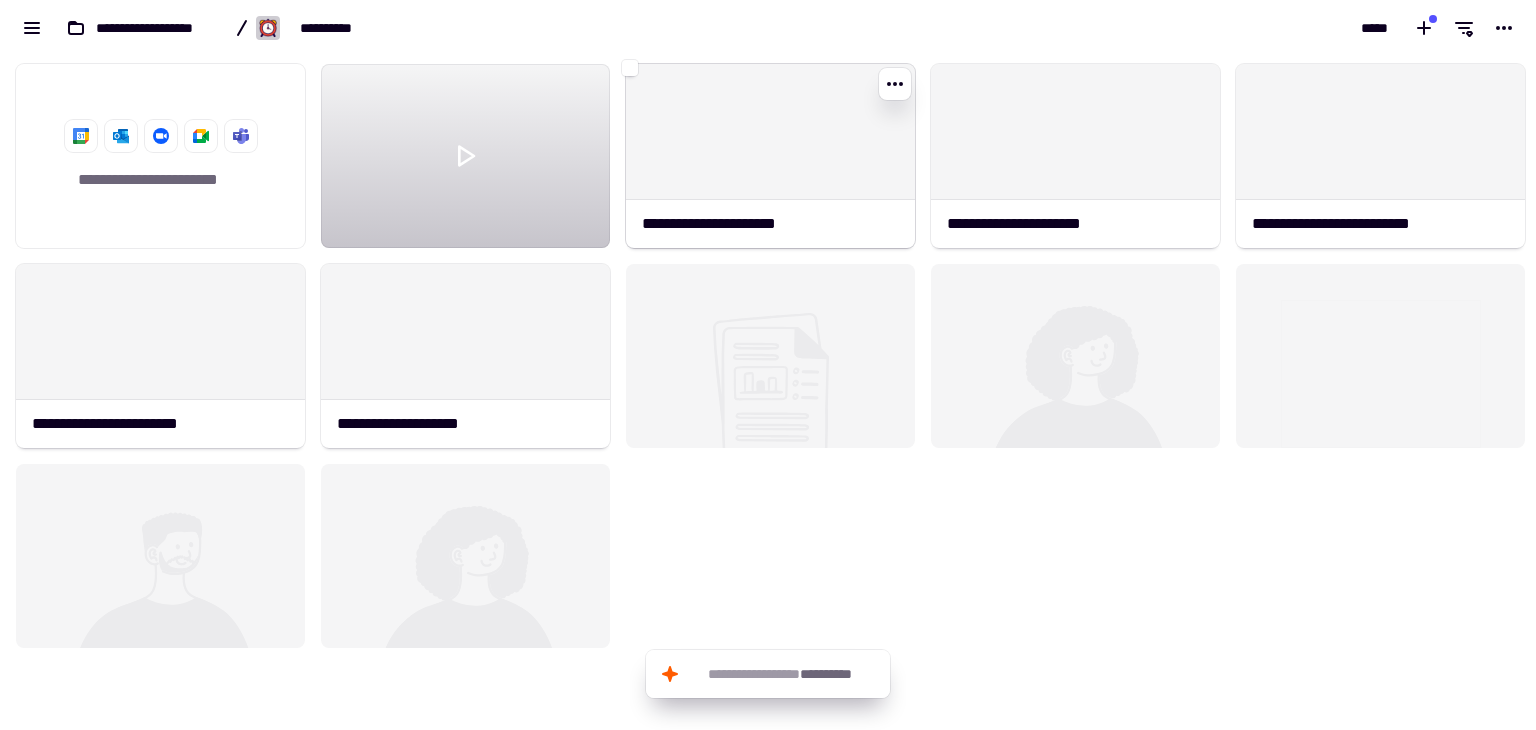 click 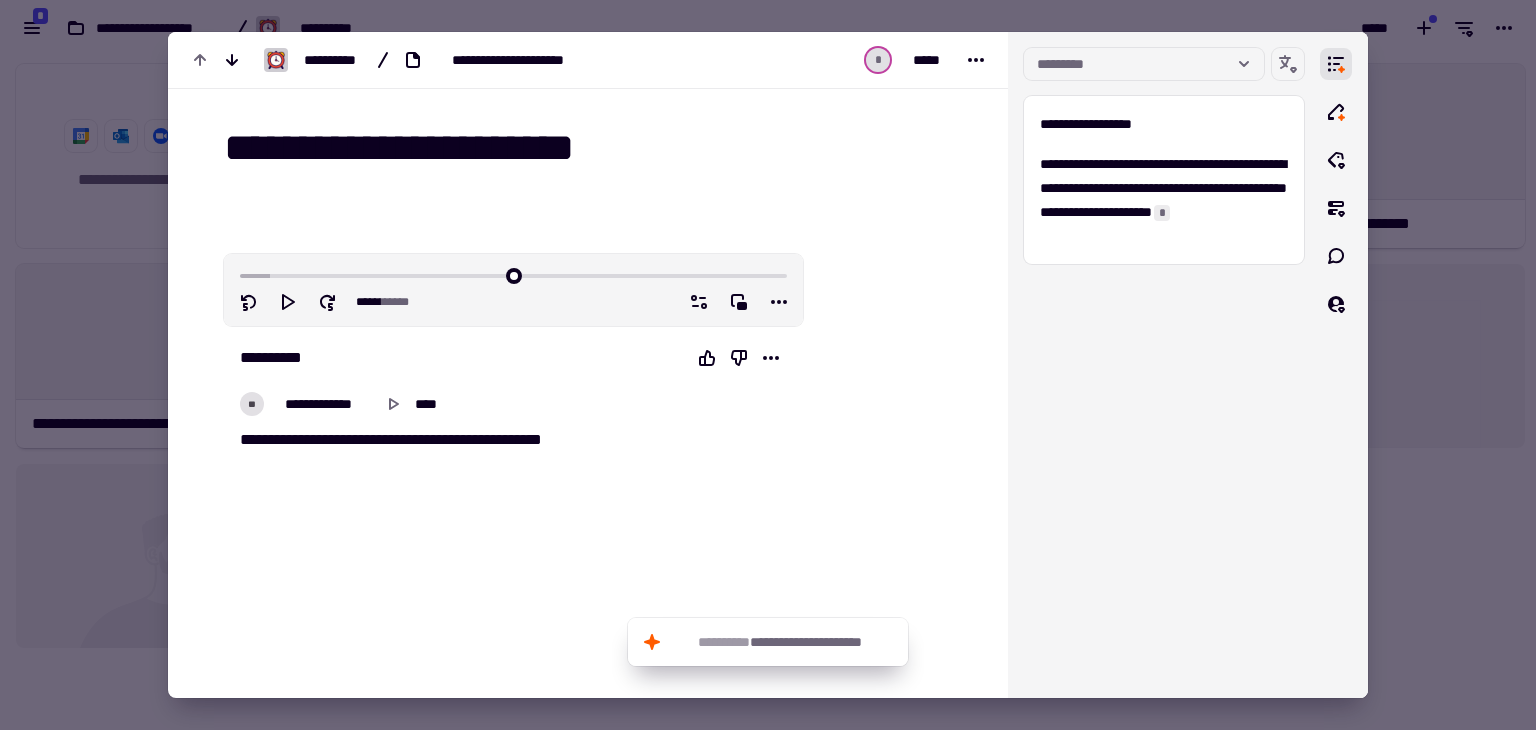 scroll, scrollTop: 0, scrollLeft: 0, axis: both 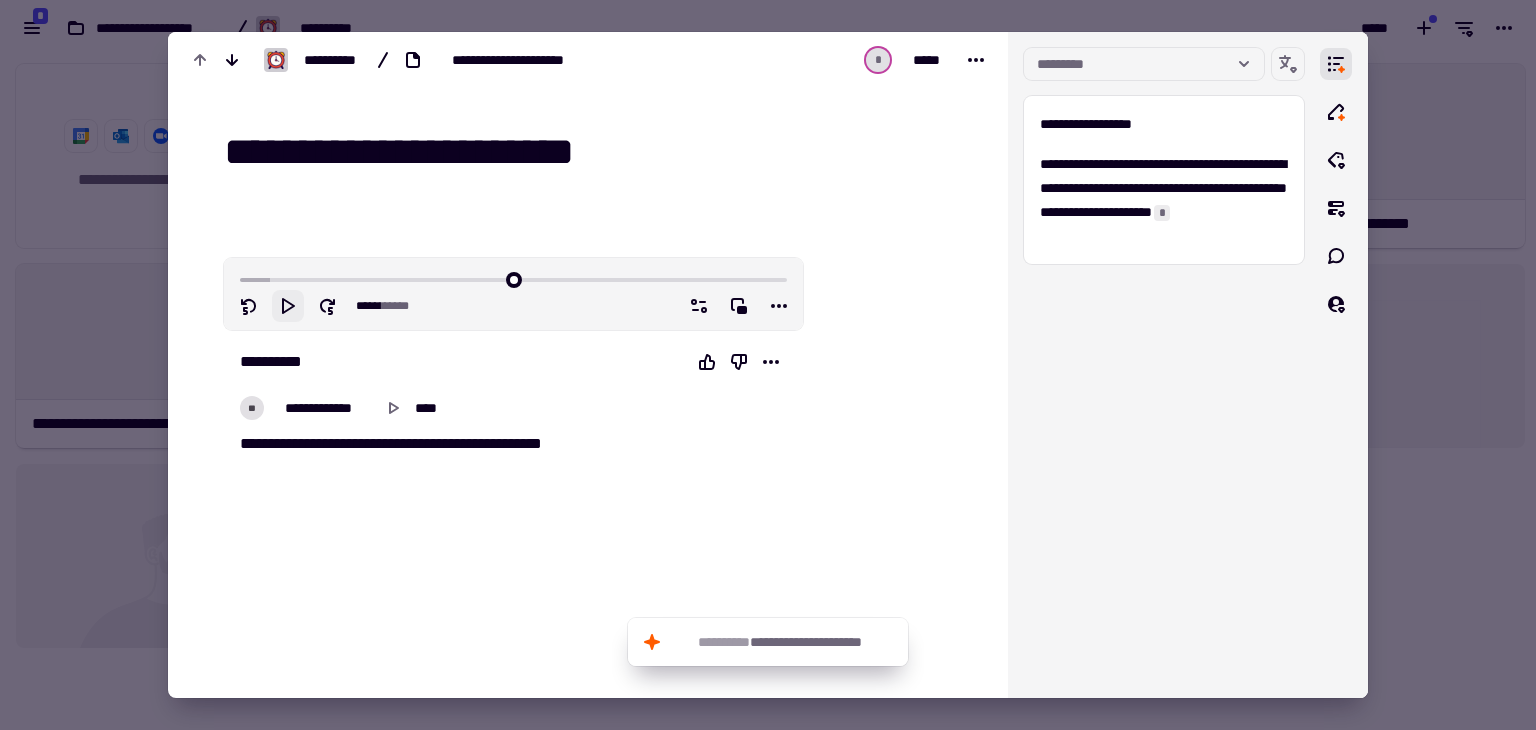 click 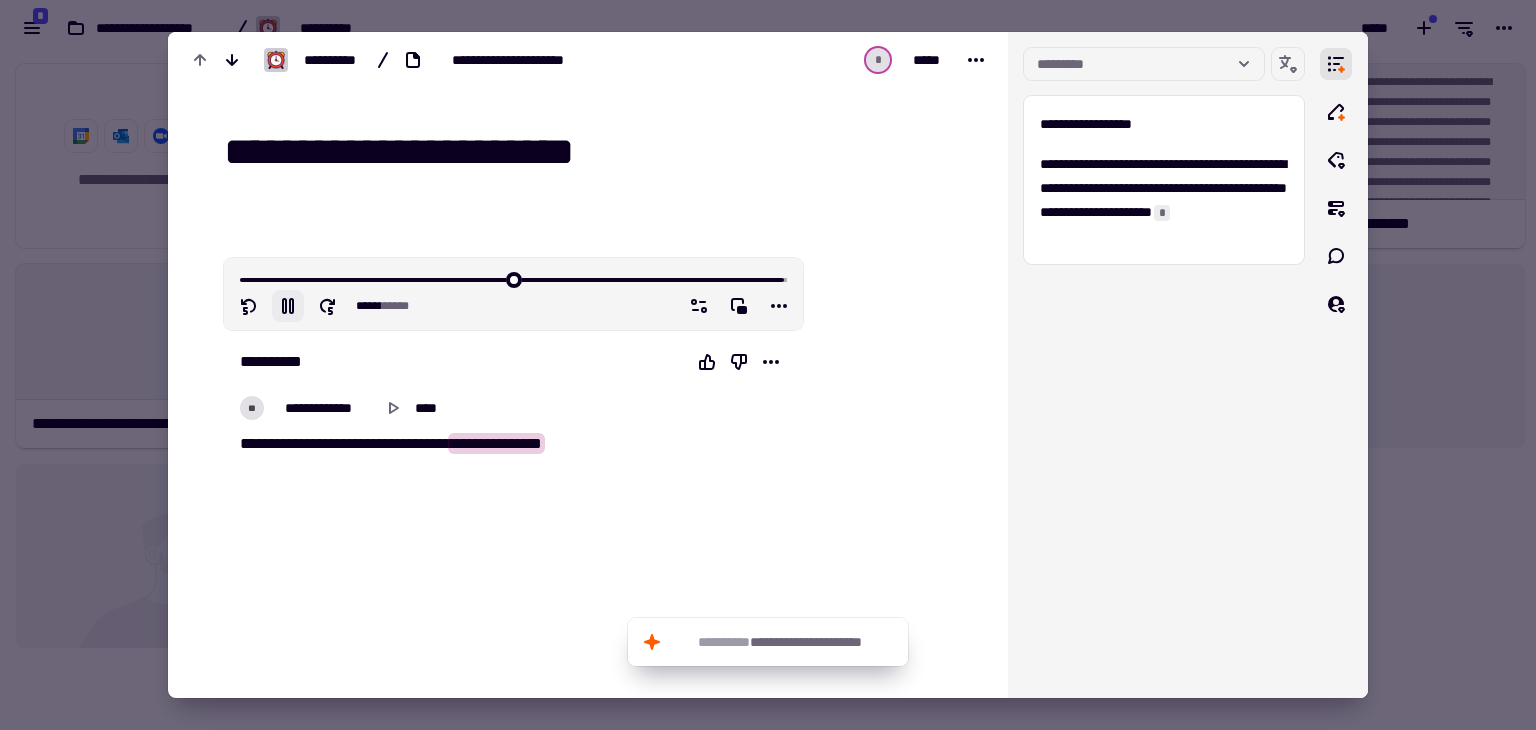 type on "*****" 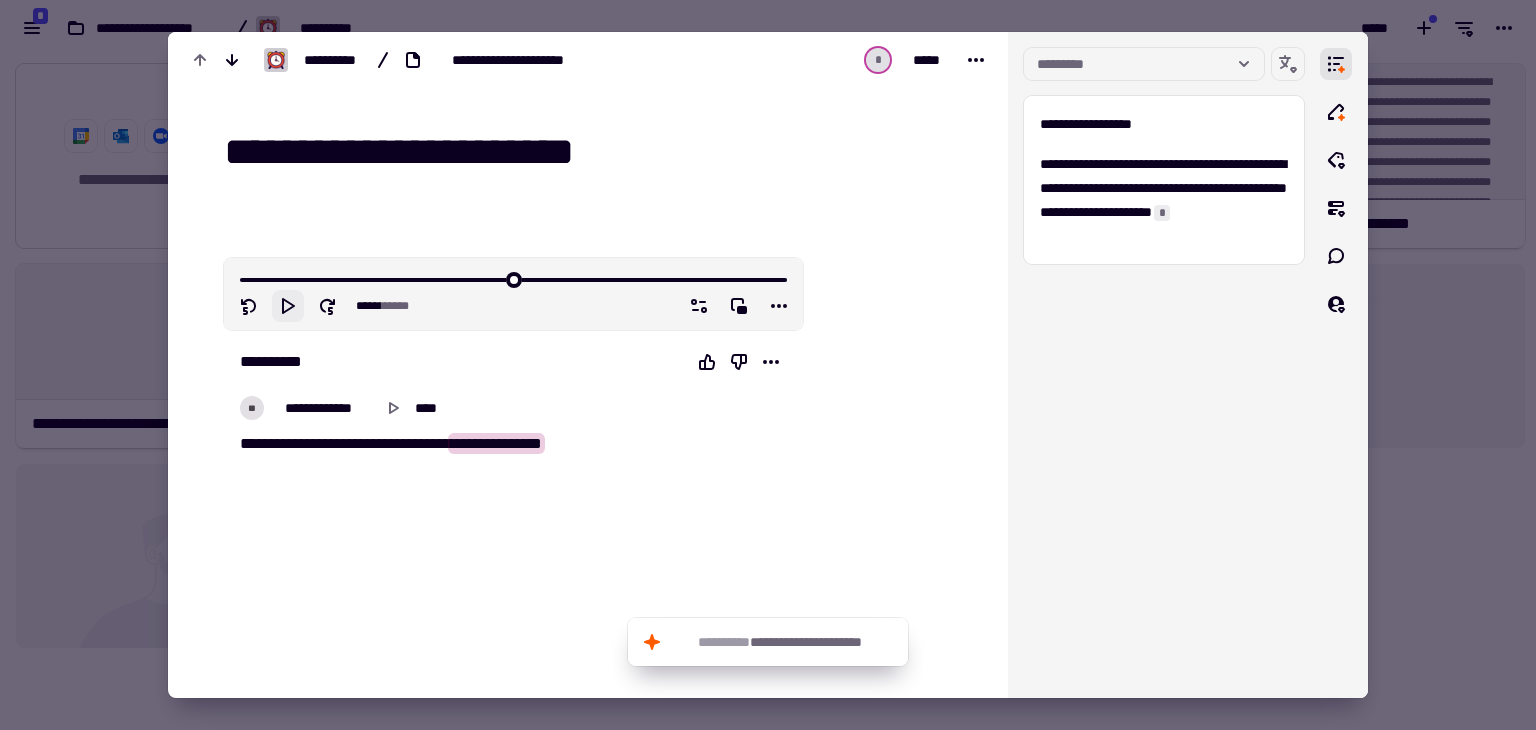 click at bounding box center [768, 365] 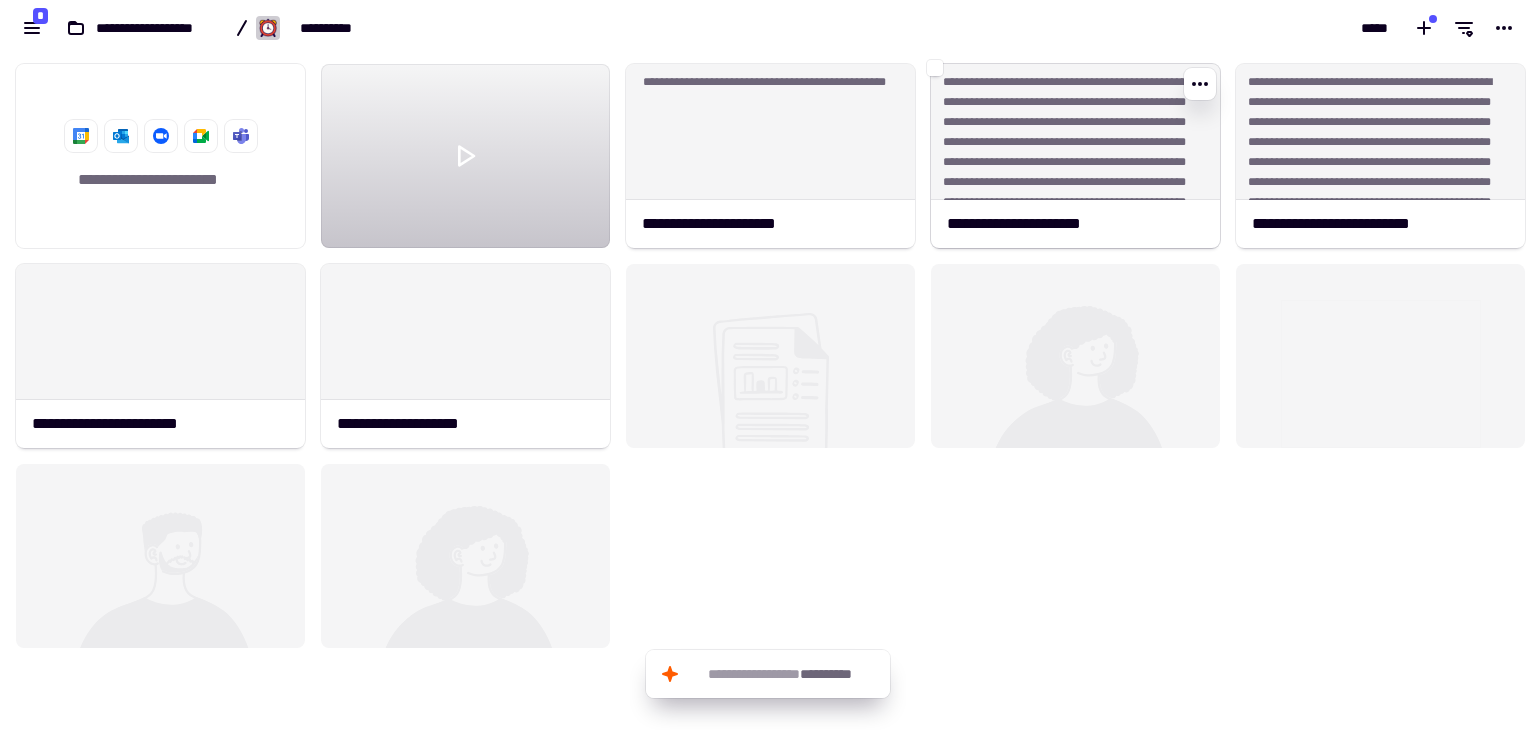 click on "**********" 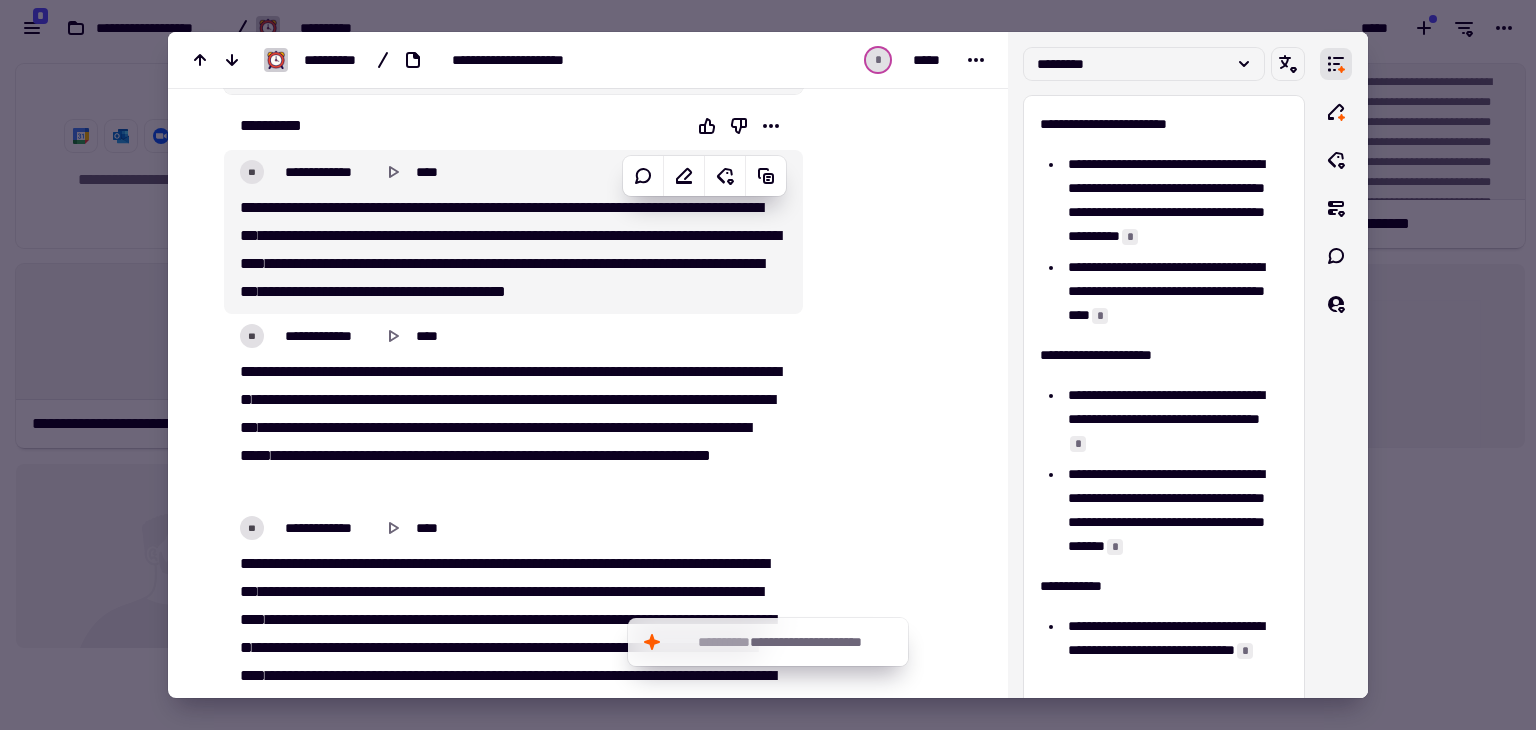 scroll, scrollTop: 0, scrollLeft: 0, axis: both 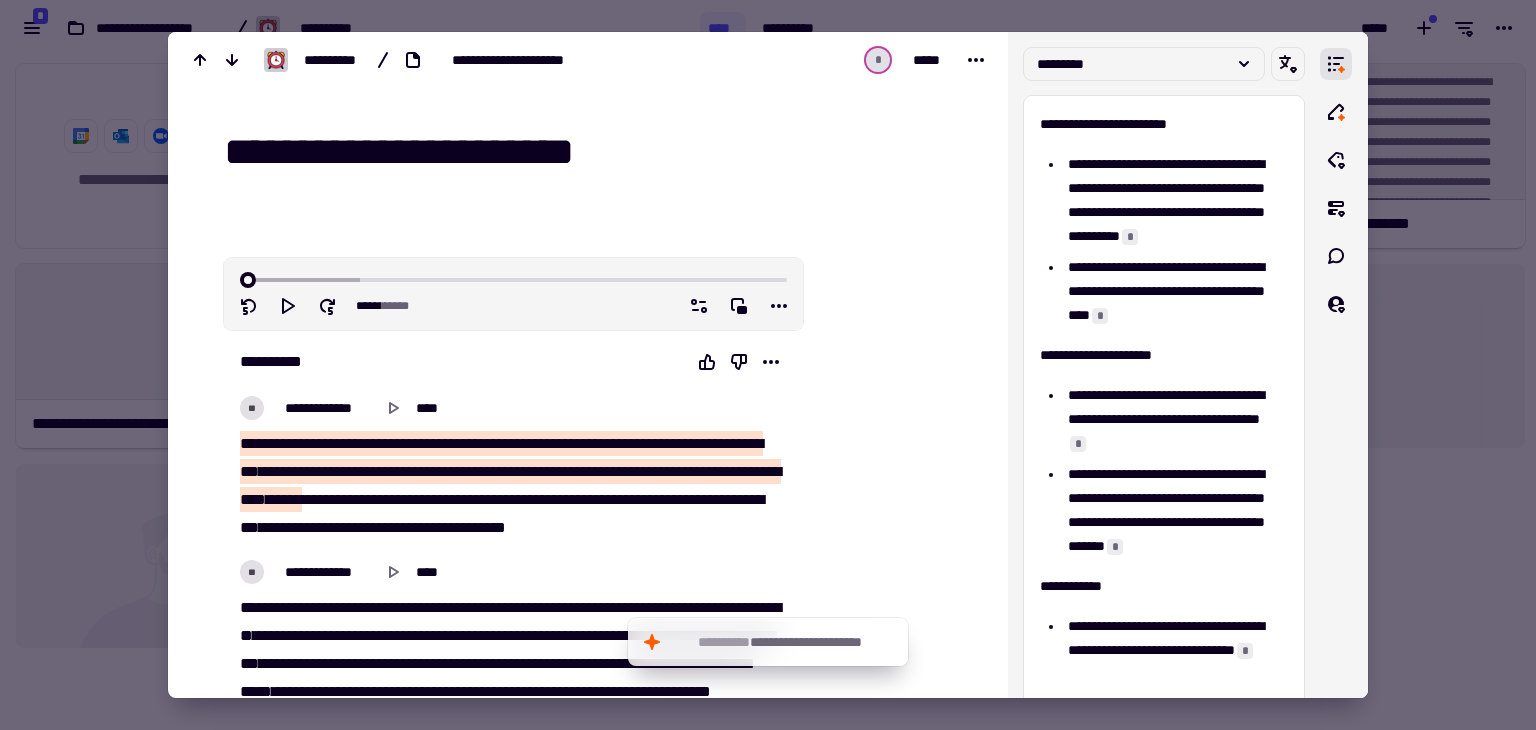 click at bounding box center (768, 365) 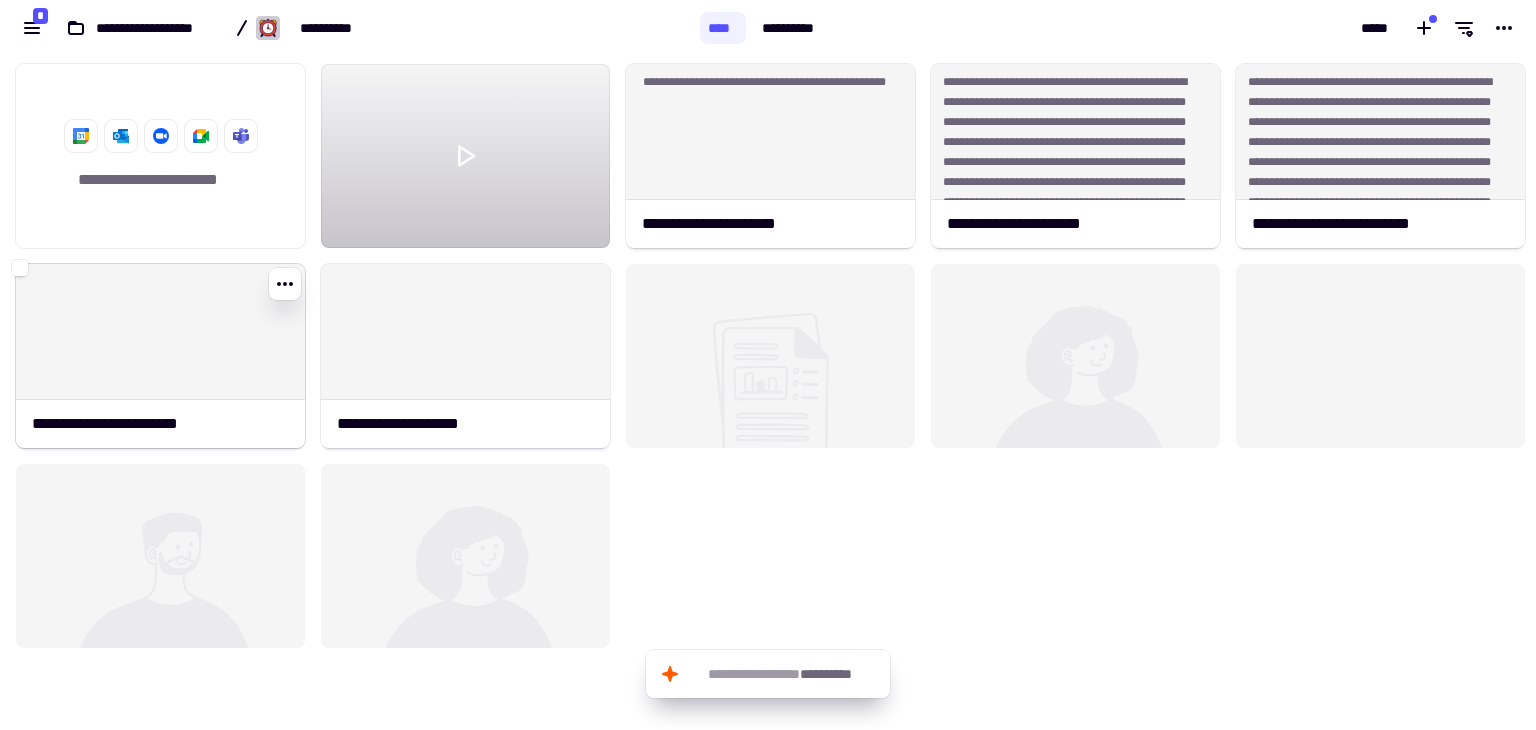 click 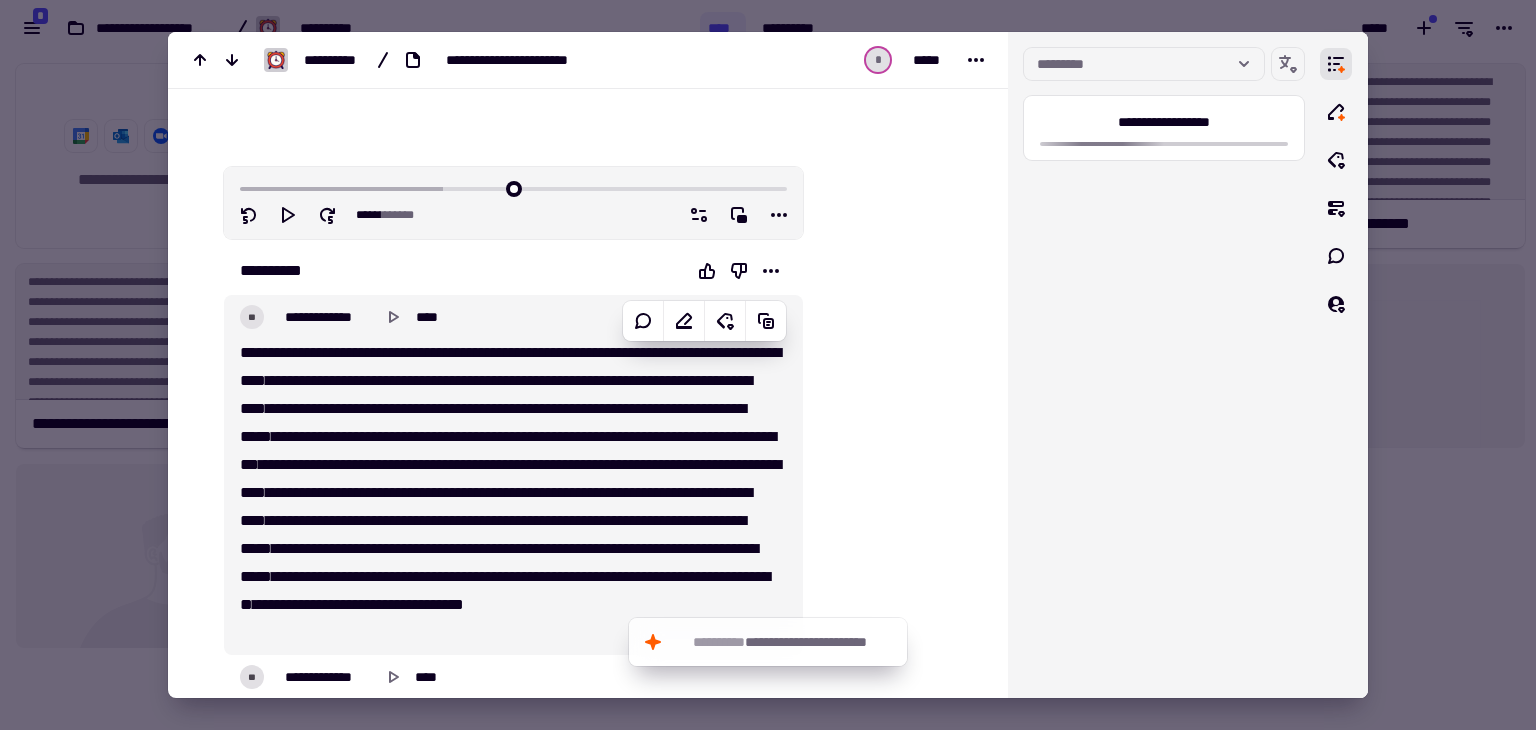 scroll, scrollTop: 0, scrollLeft: 0, axis: both 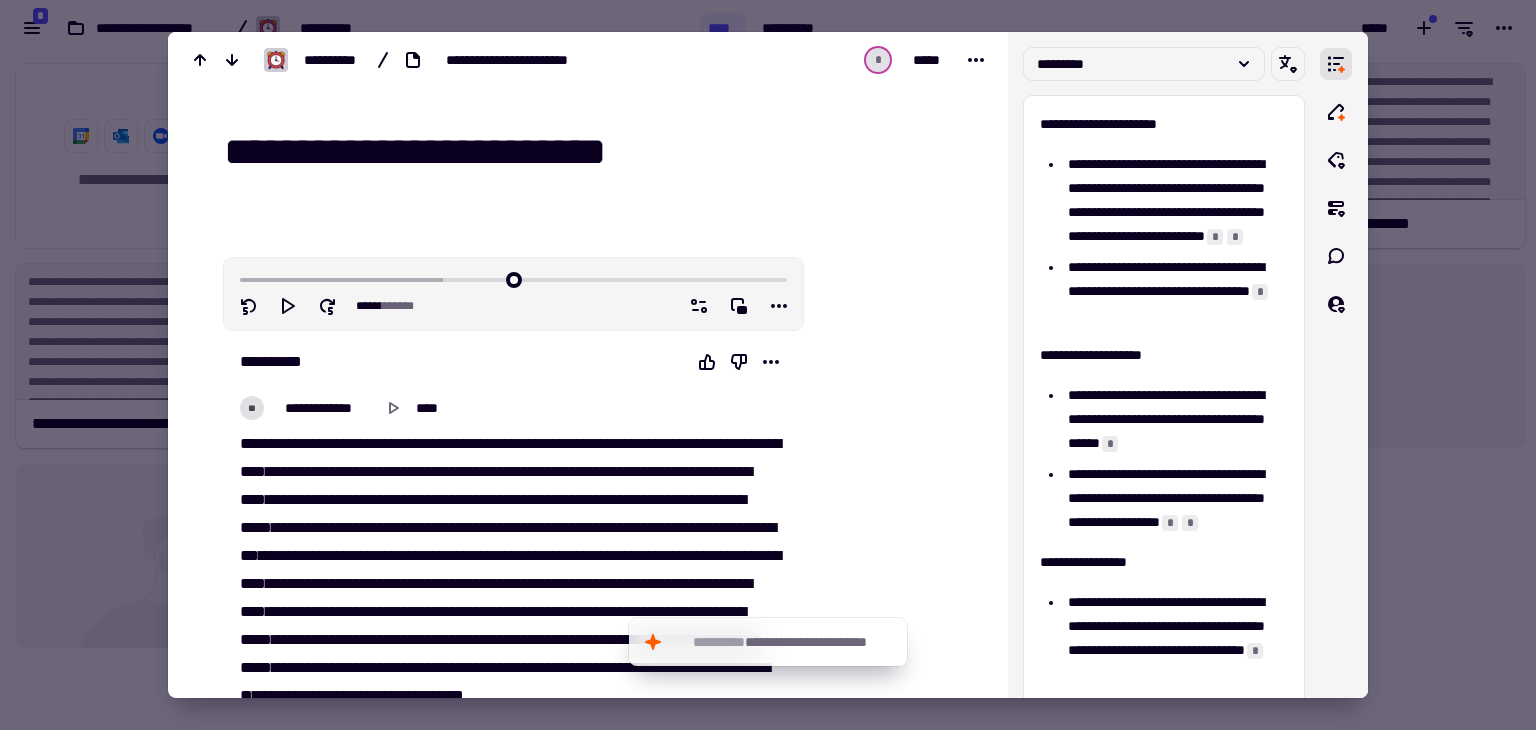 click at bounding box center (768, 365) 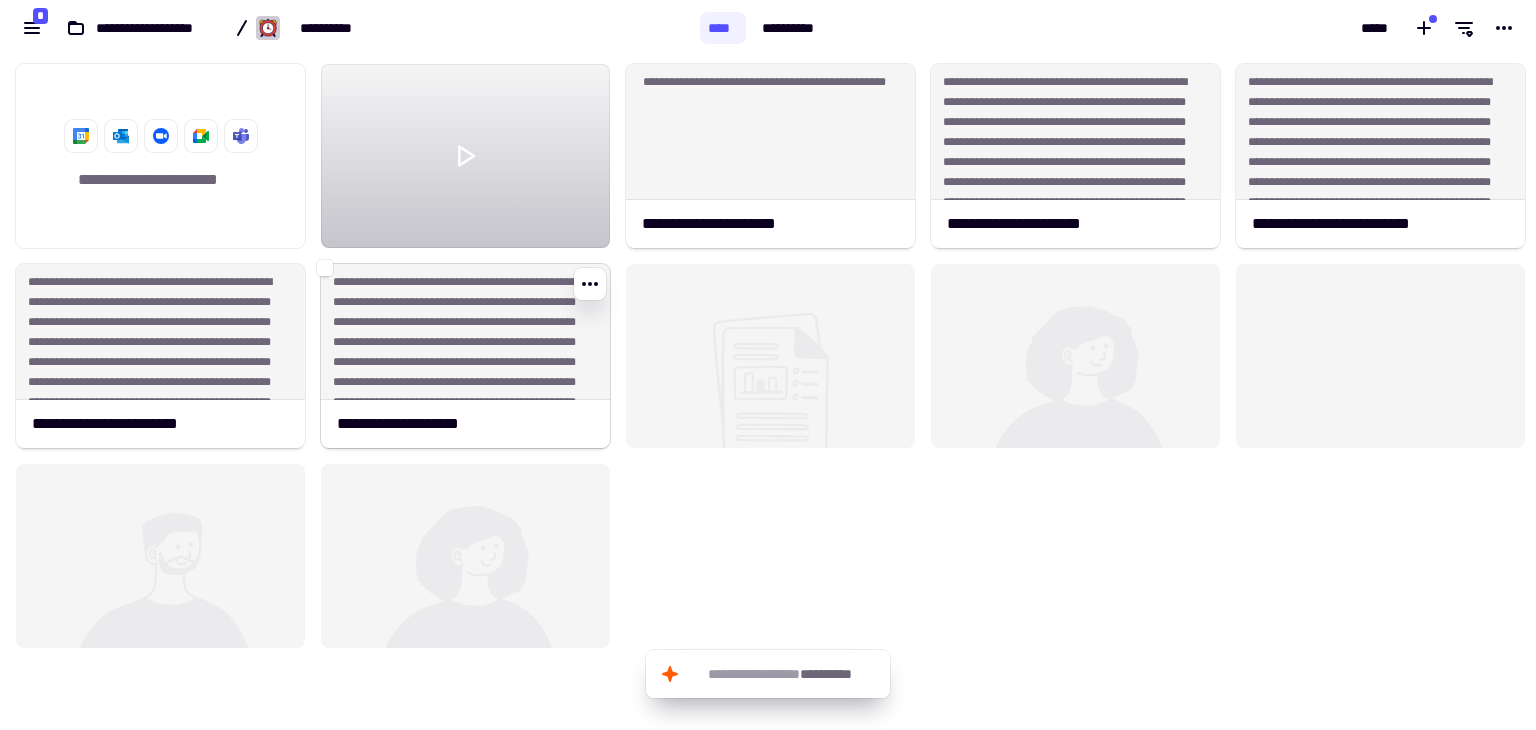 click on "**********" 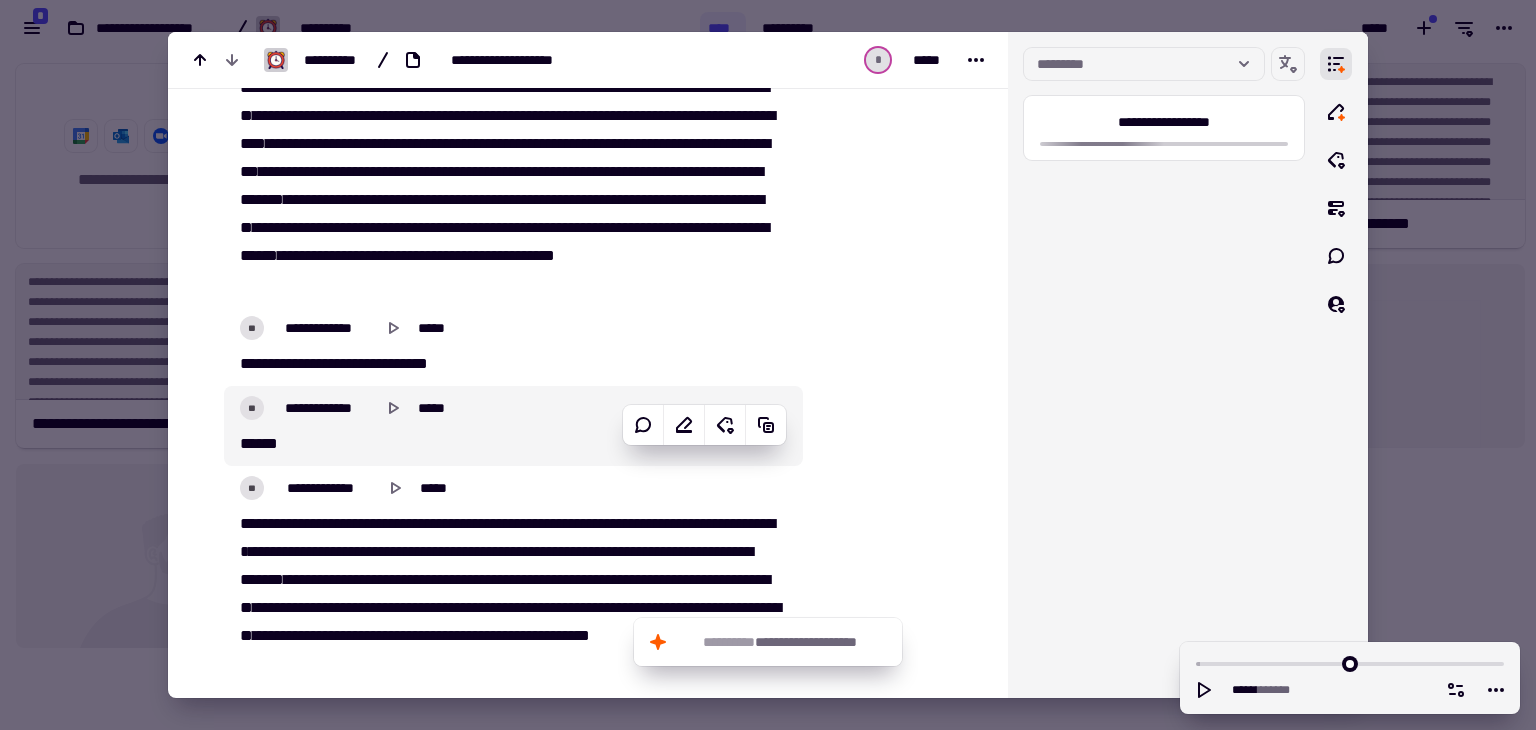 scroll, scrollTop: 12708, scrollLeft: 0, axis: vertical 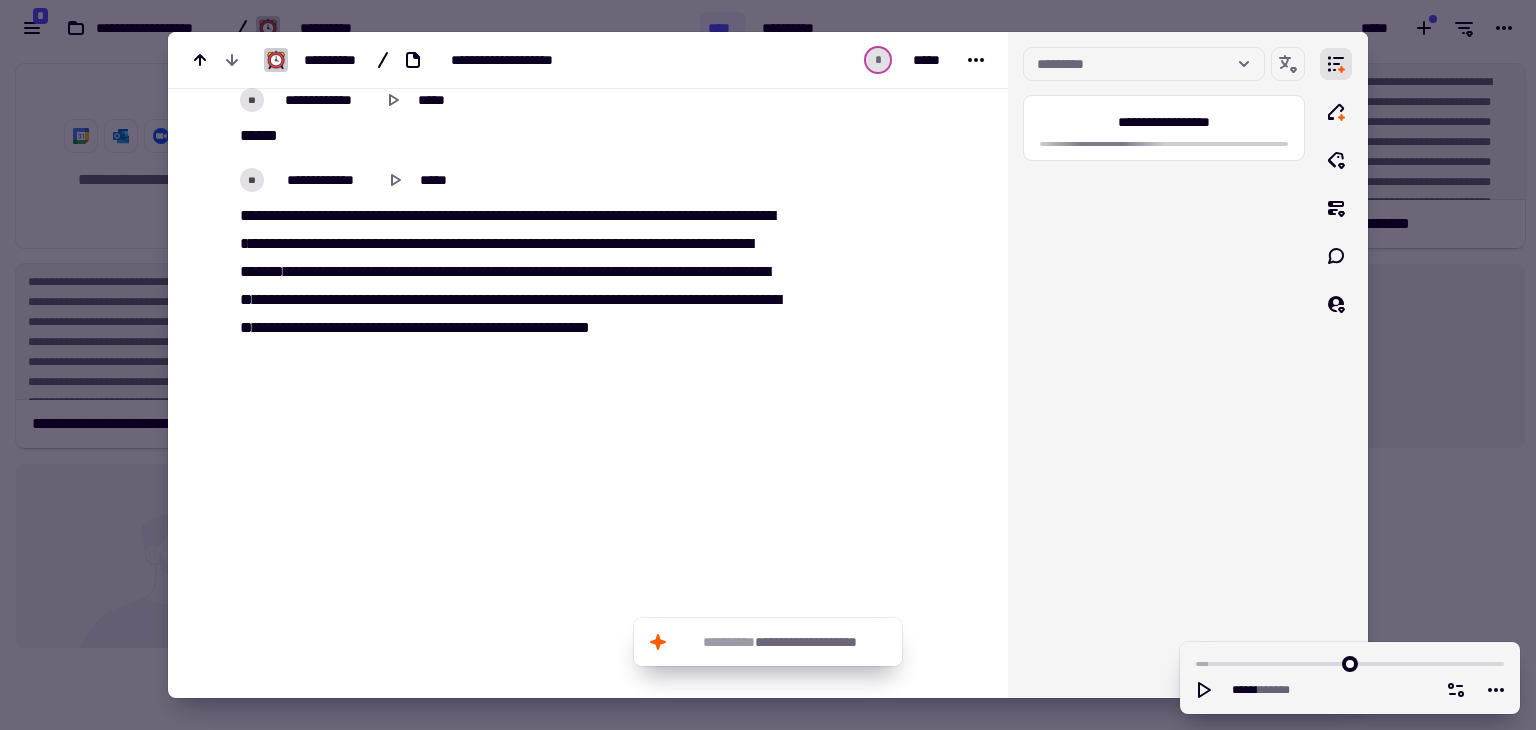 click at bounding box center (768, 365) 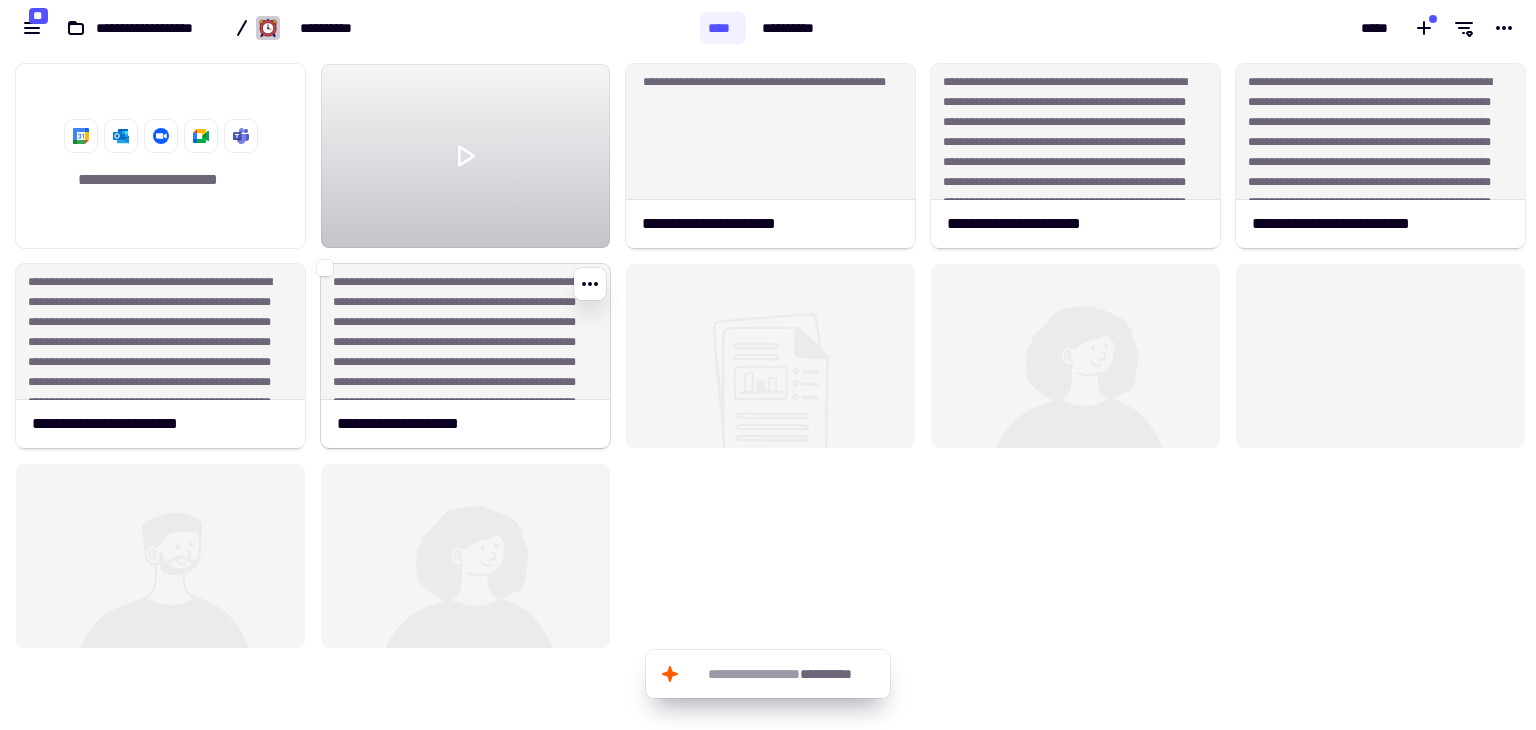 click on "**********" 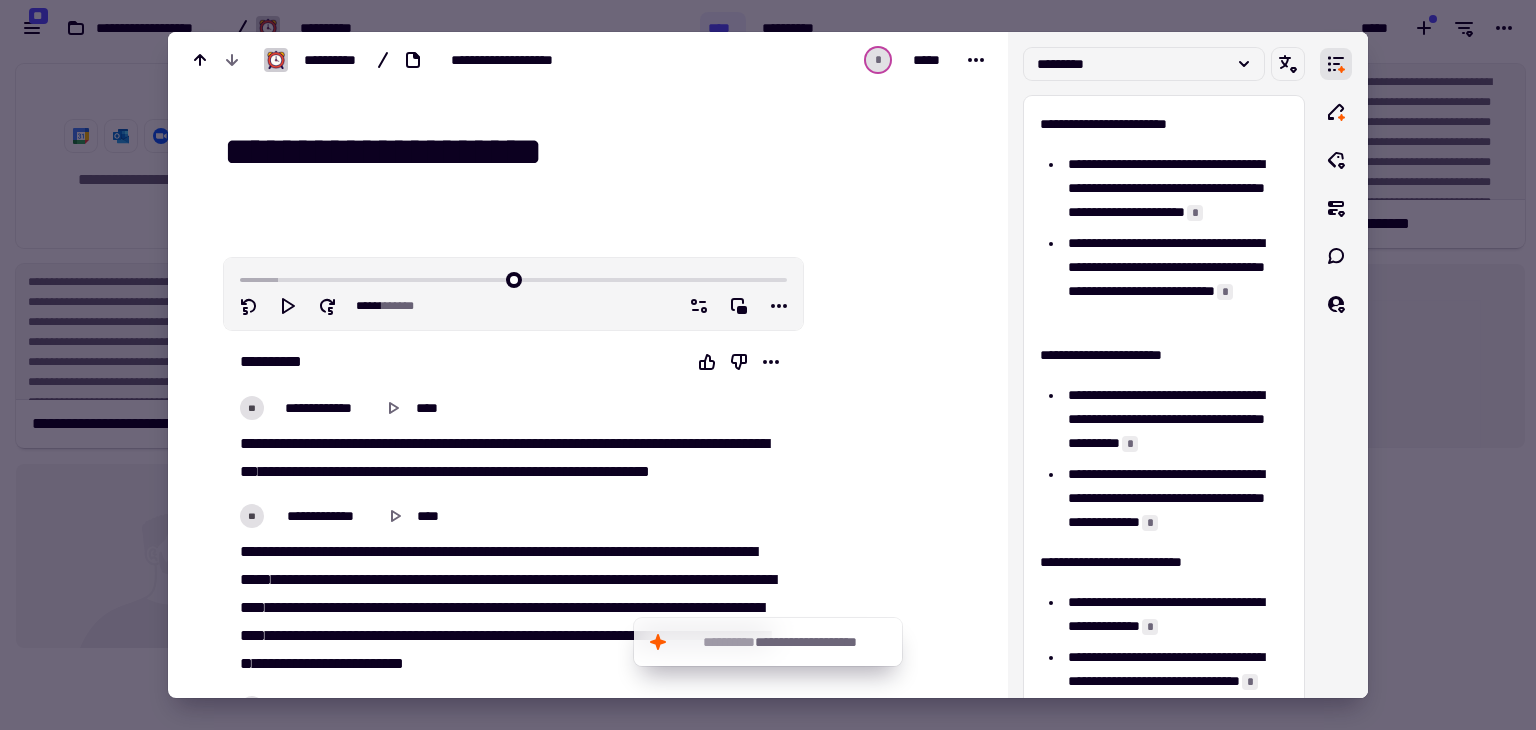 click at bounding box center [768, 365] 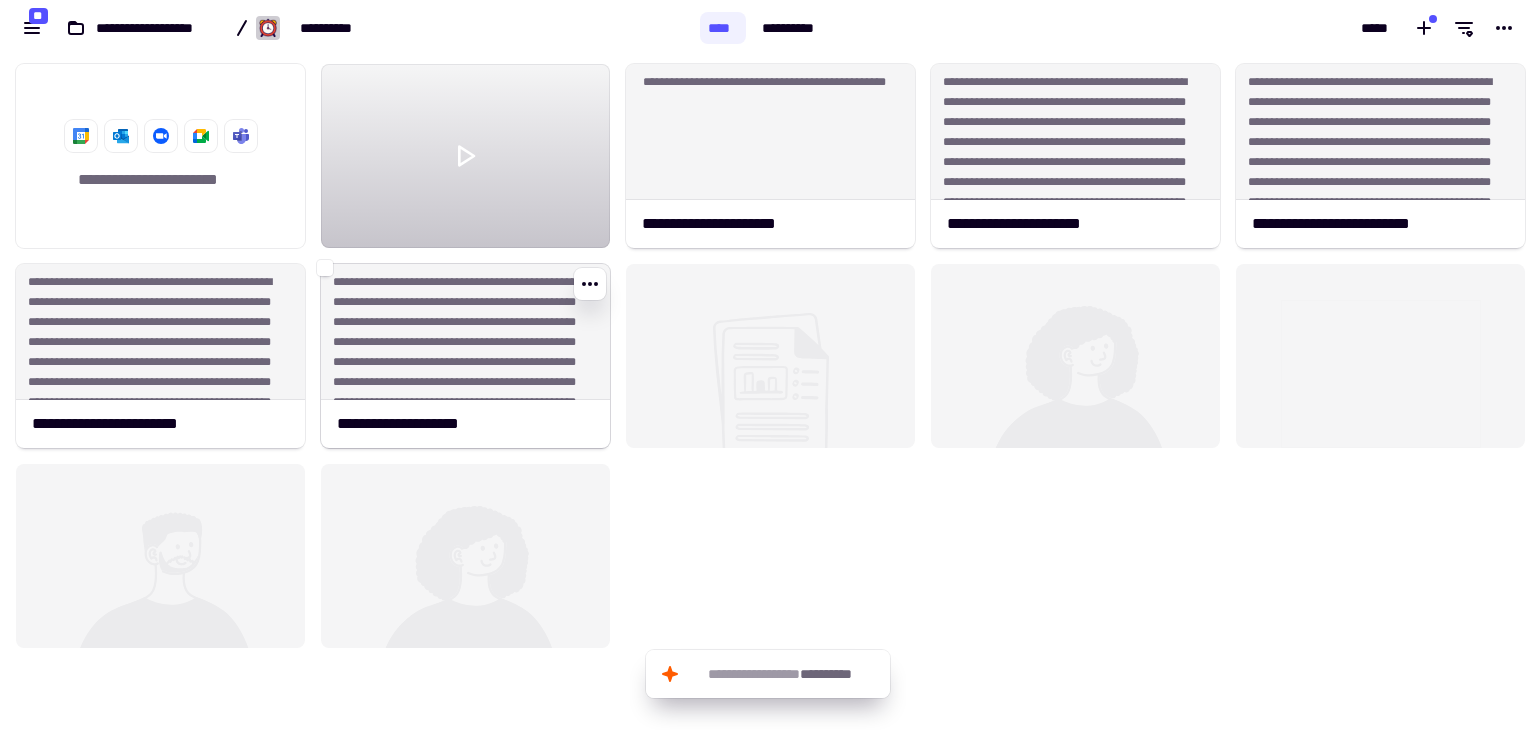 click on "**********" 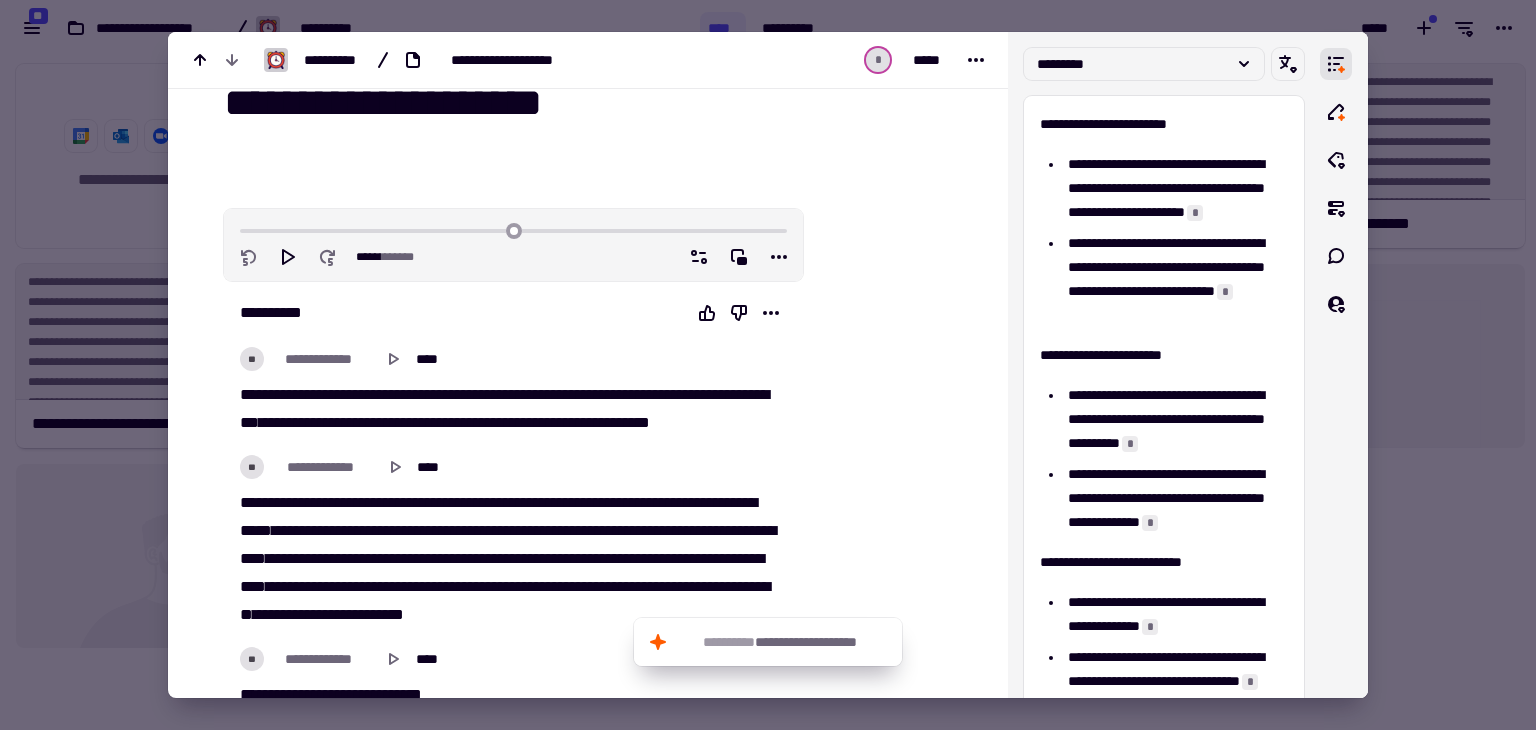 scroll, scrollTop: 100, scrollLeft: 0, axis: vertical 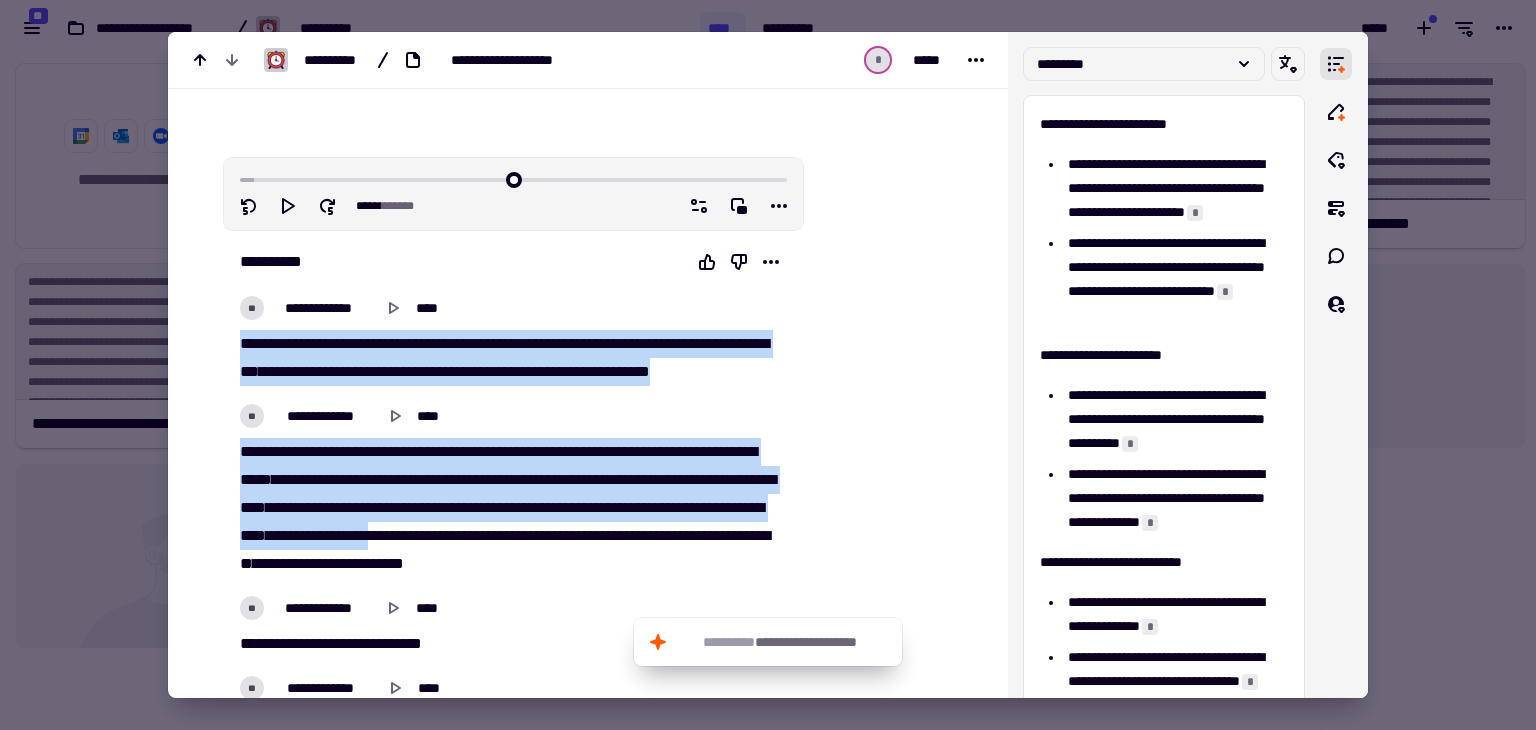 drag, startPoint x: 242, startPoint y: 341, endPoint x: 556, endPoint y: 523, distance: 362.9325 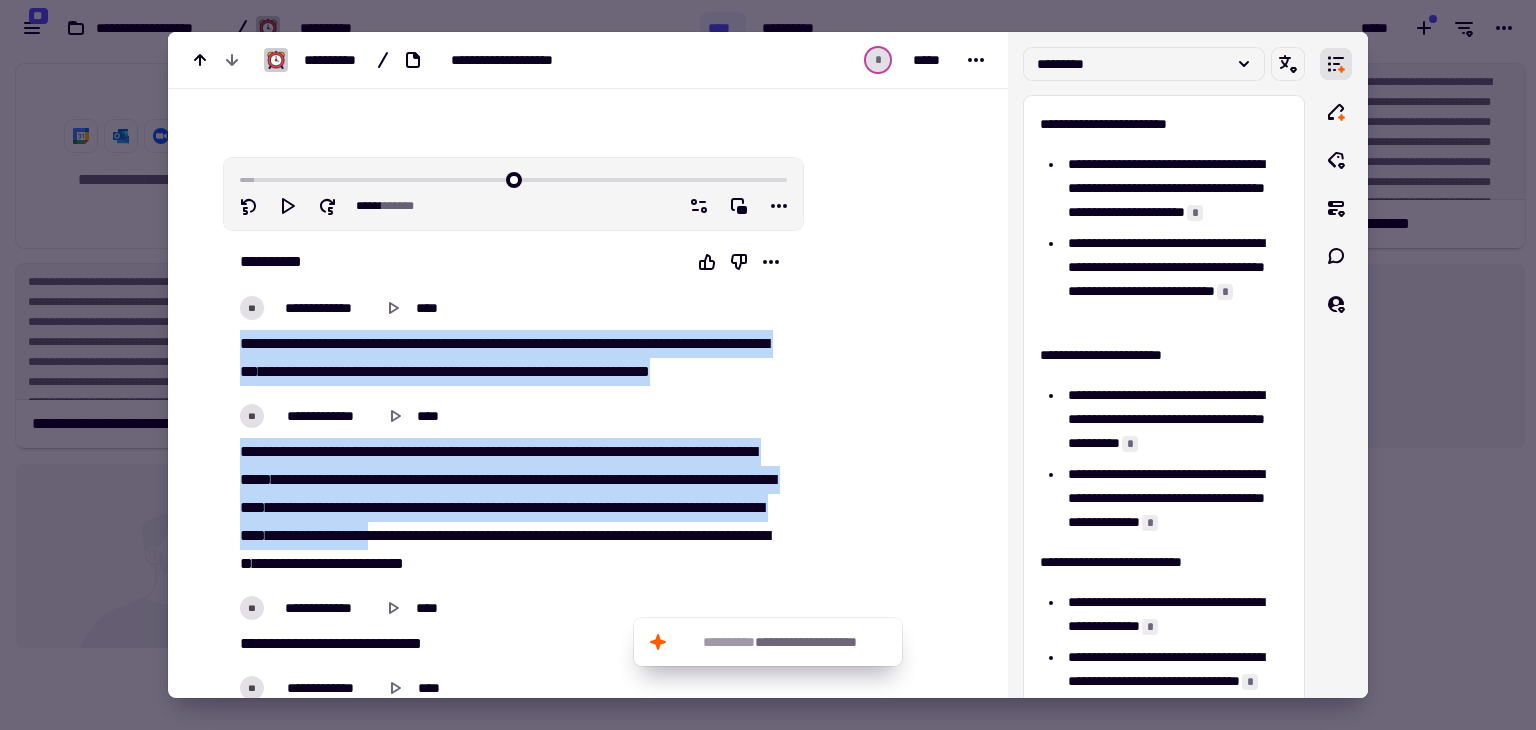 click on "**********" at bounding box center (513, 6636) 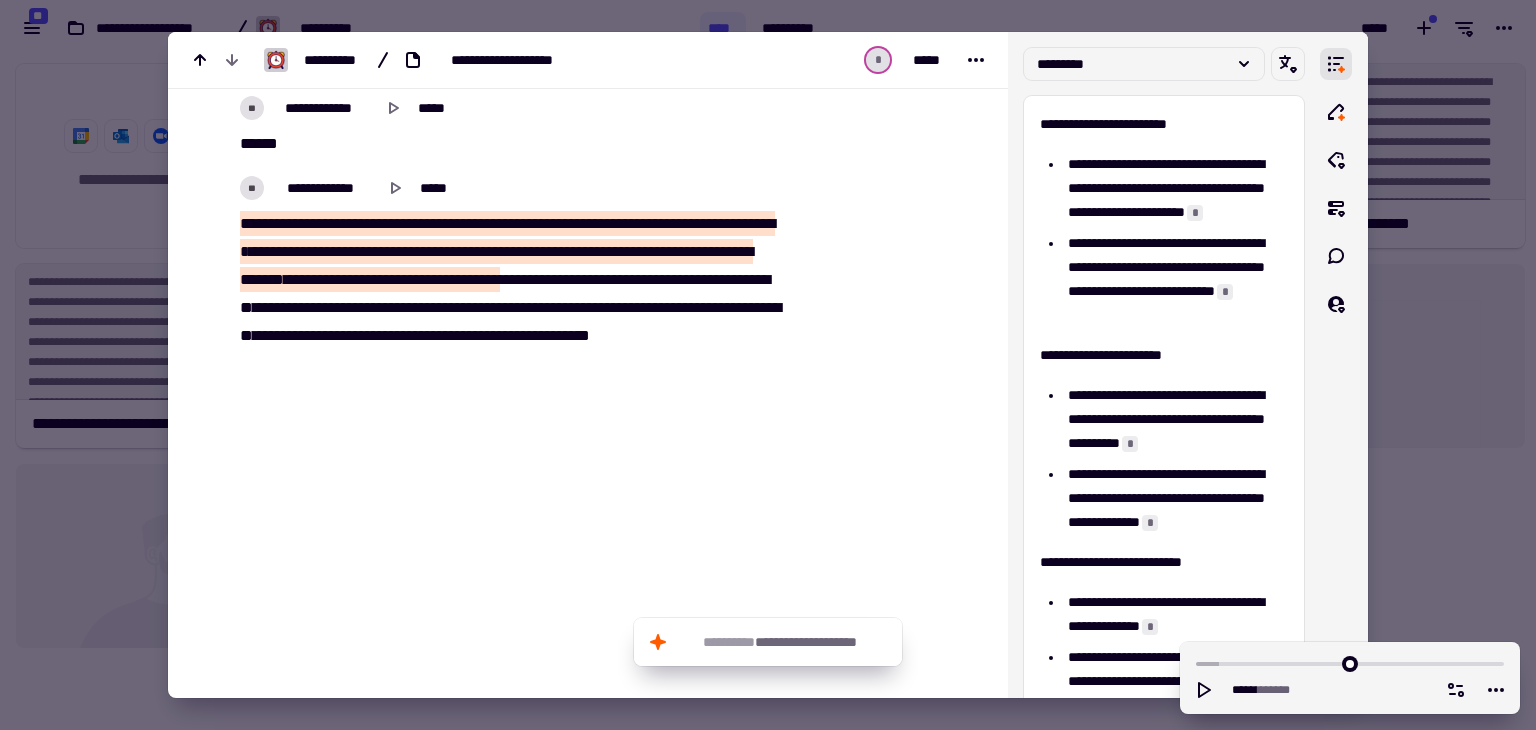 scroll, scrollTop: 12708, scrollLeft: 0, axis: vertical 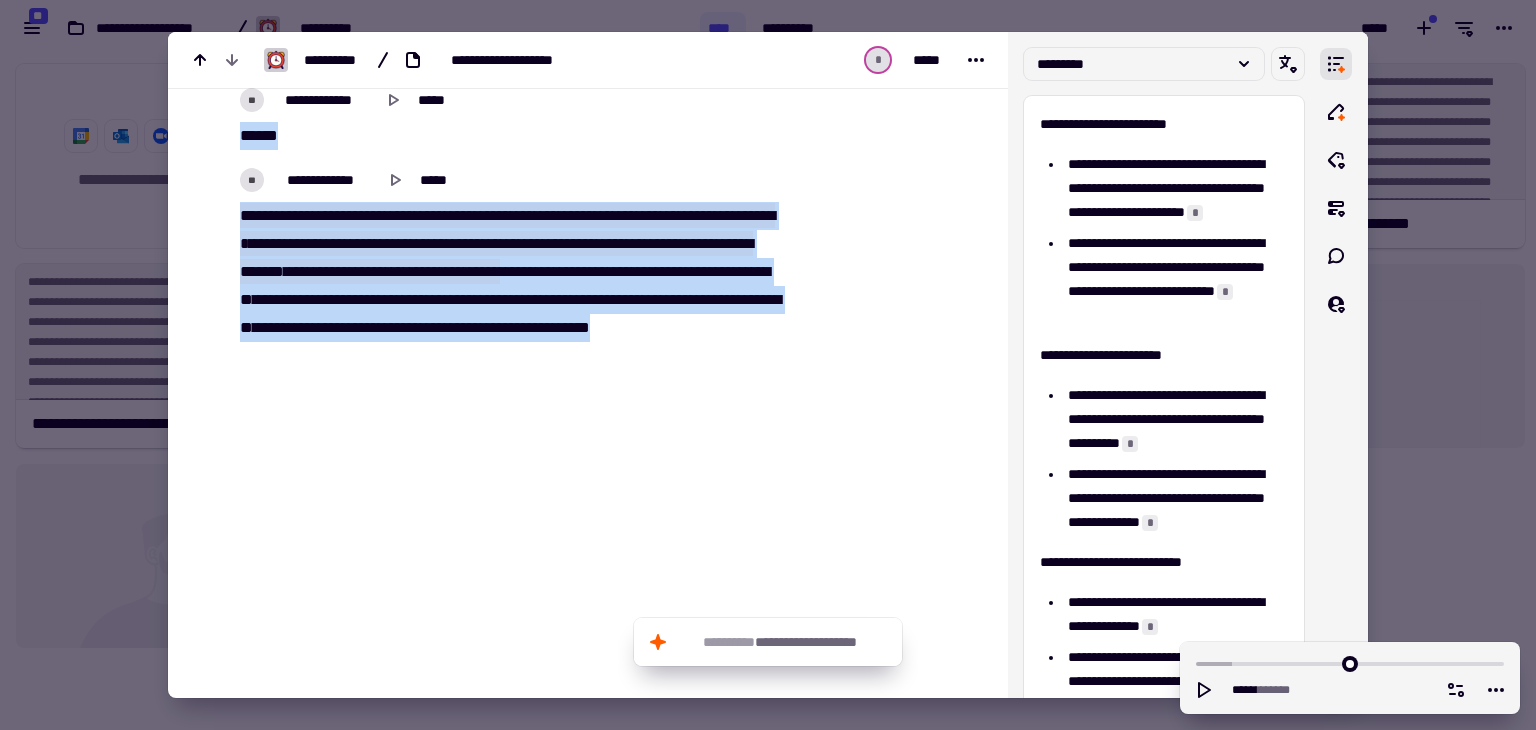 drag, startPoint x: 364, startPoint y: 353, endPoint x: 484, endPoint y: 369, distance: 121.061966 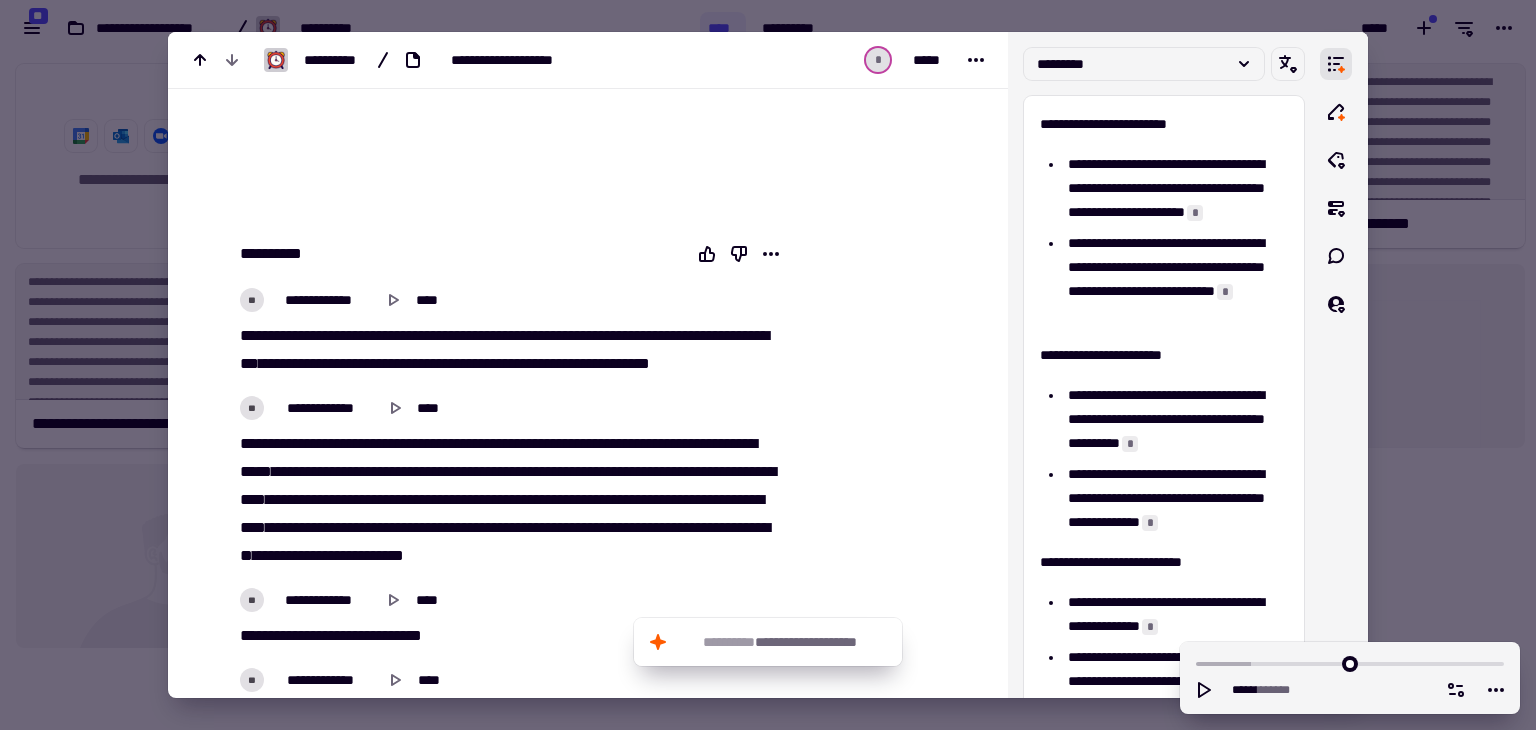 scroll, scrollTop: 0, scrollLeft: 0, axis: both 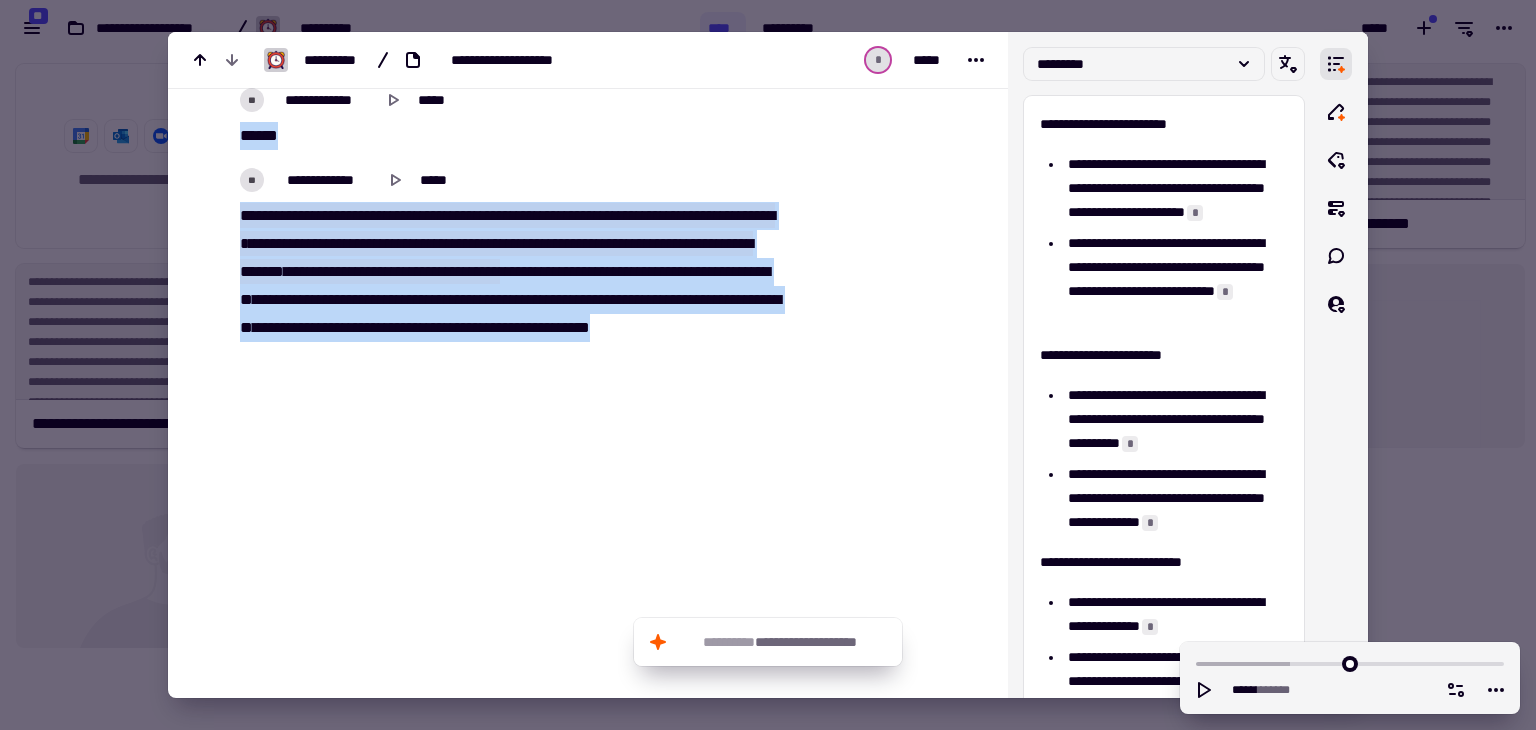 drag, startPoint x: 239, startPoint y: 442, endPoint x: 572, endPoint y: 689, distance: 414.60583 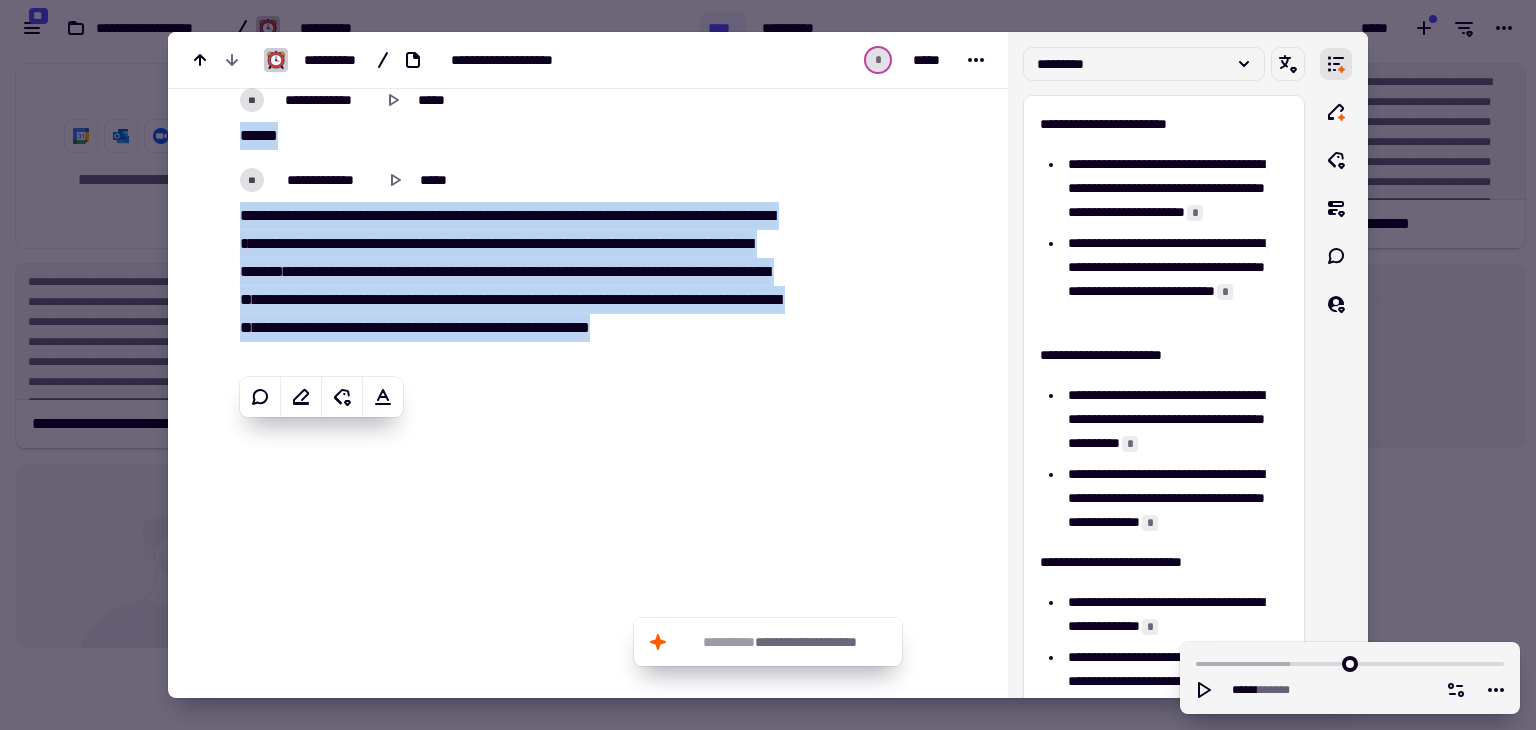 copy on "**********" 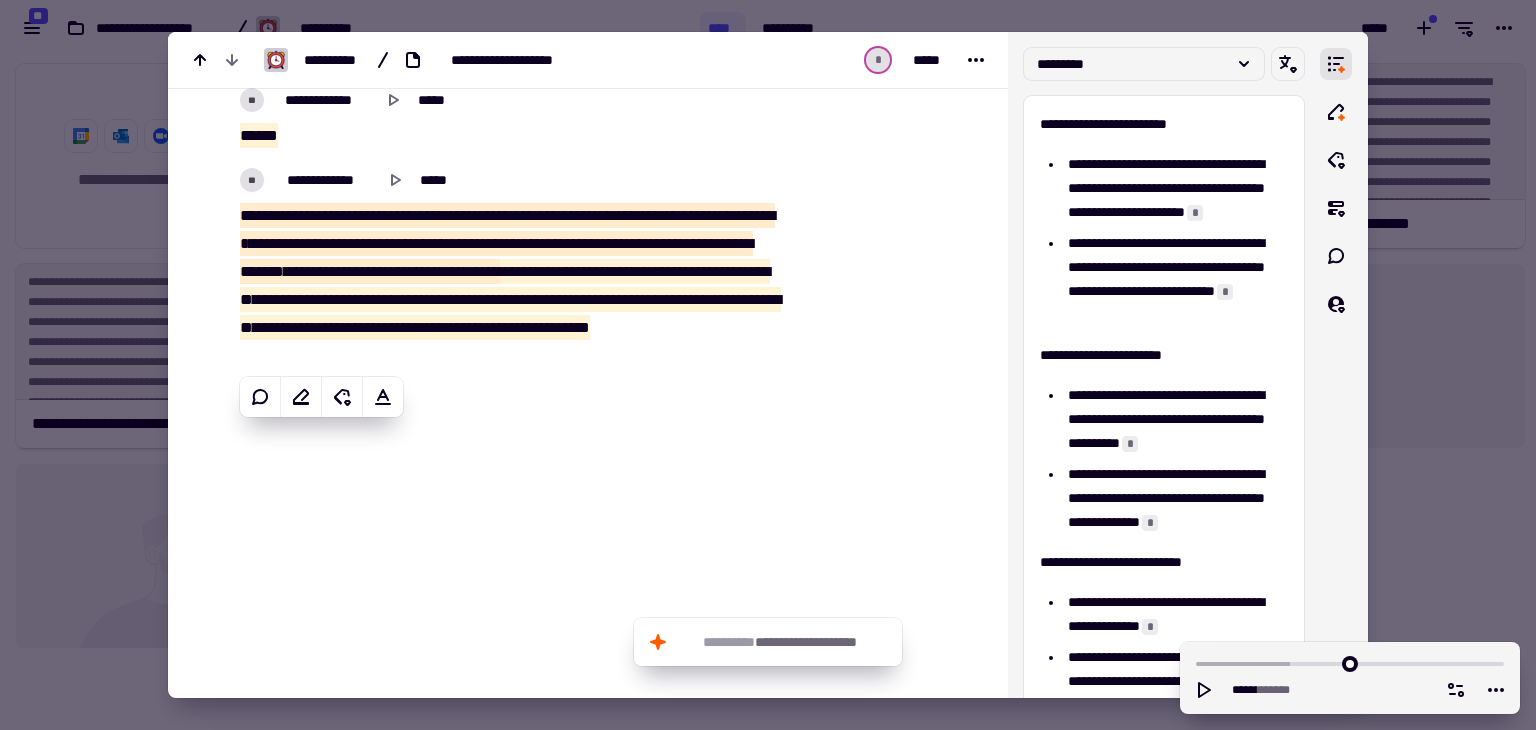 click at bounding box center [768, 365] 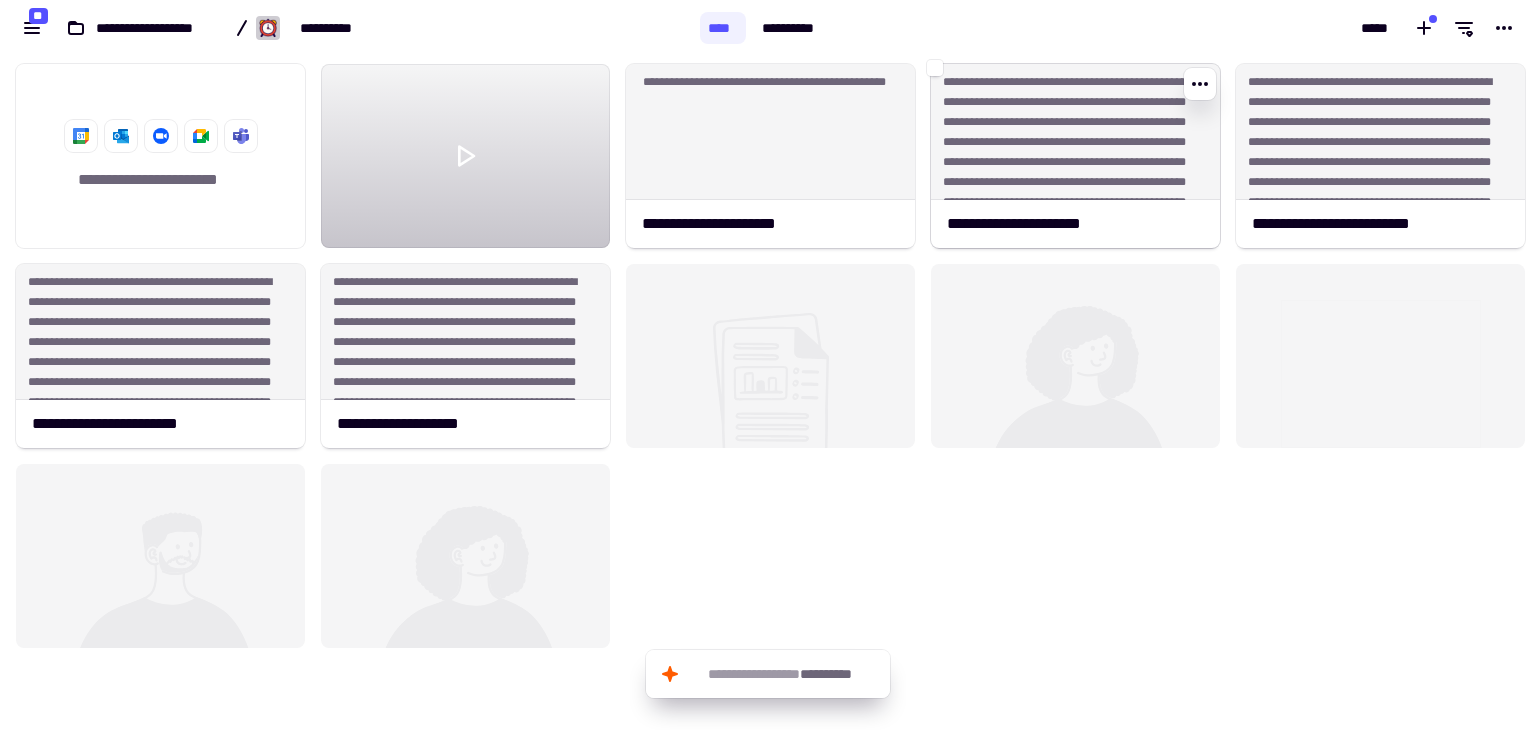 click on "**********" 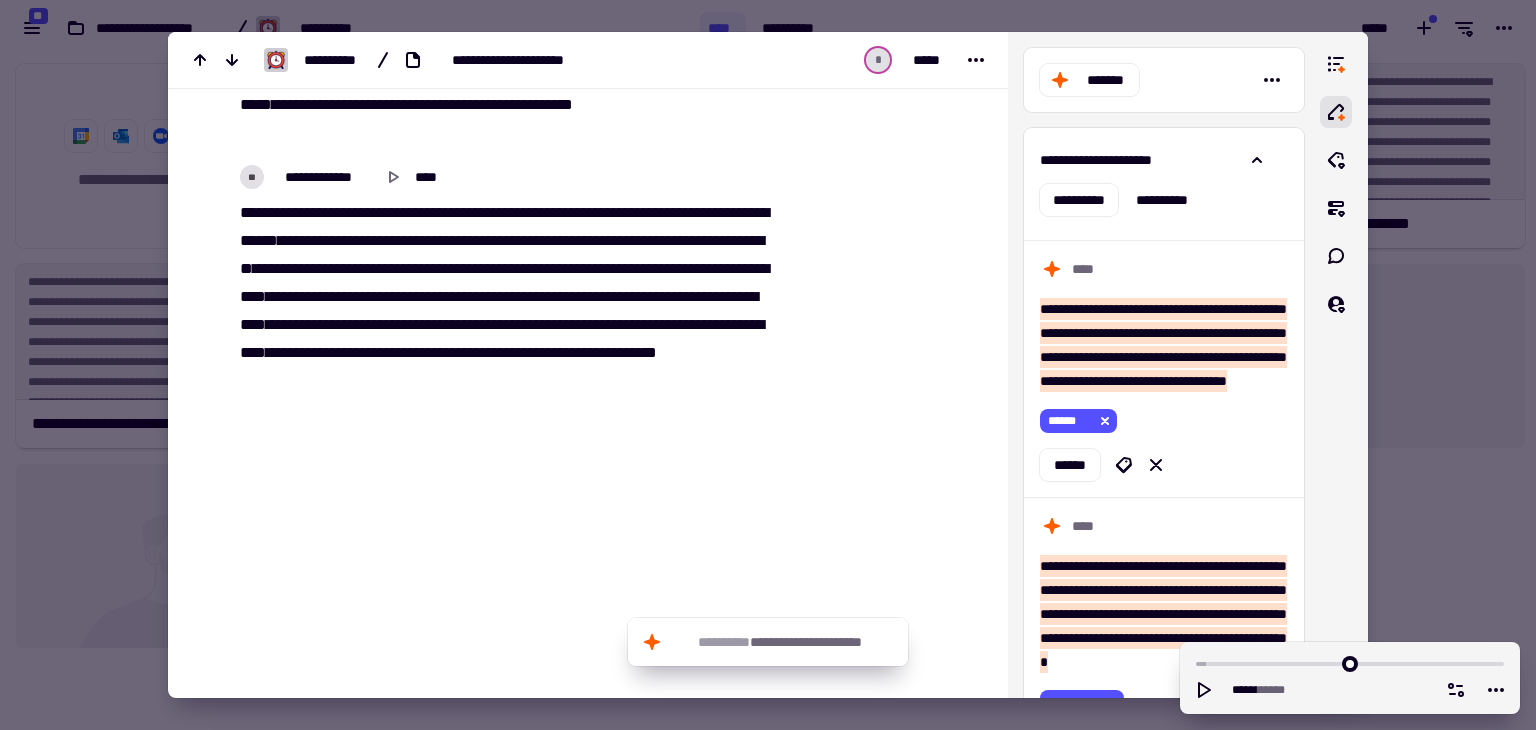 scroll, scrollTop: 1136, scrollLeft: 0, axis: vertical 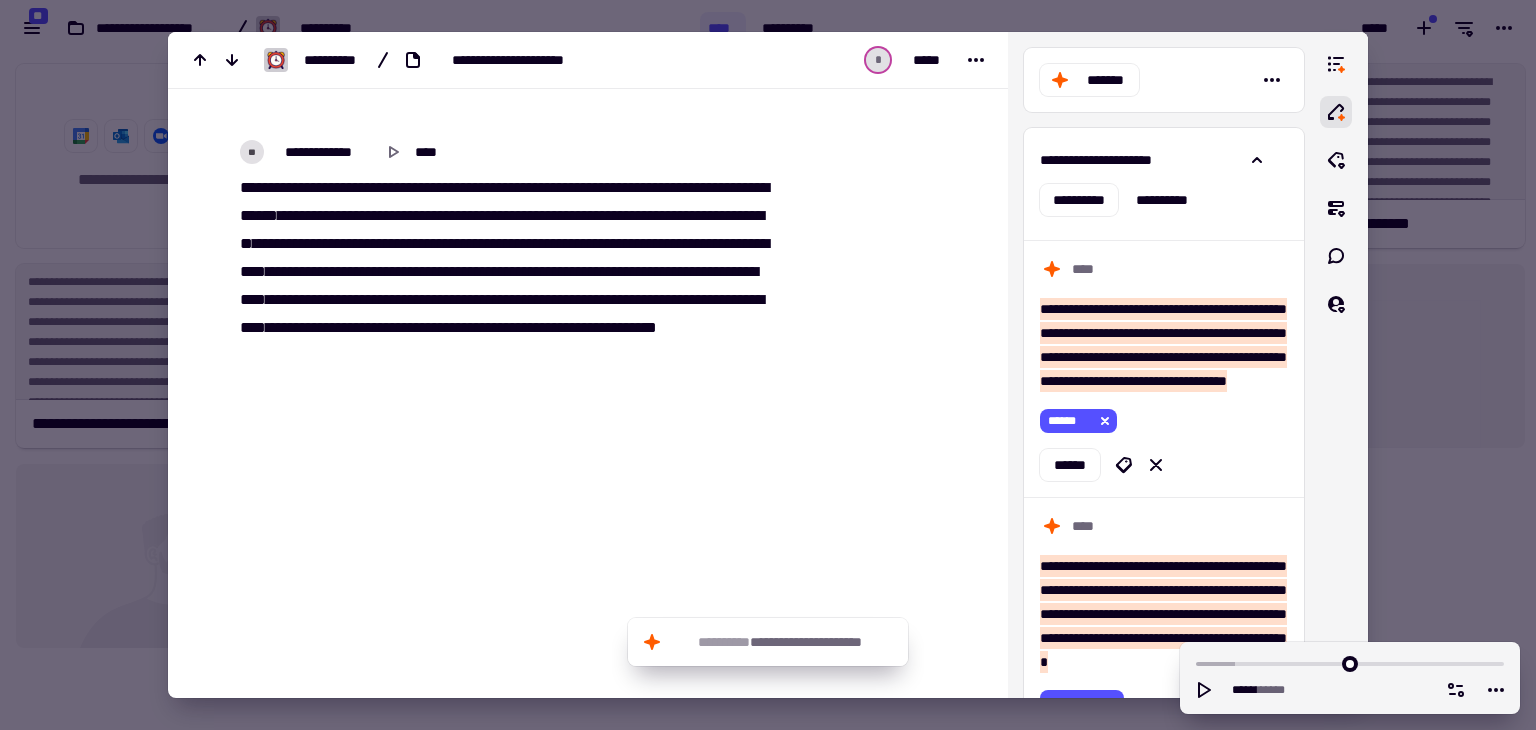 drag, startPoint x: 235, startPoint y: 439, endPoint x: 406, endPoint y: 701, distance: 312.86578 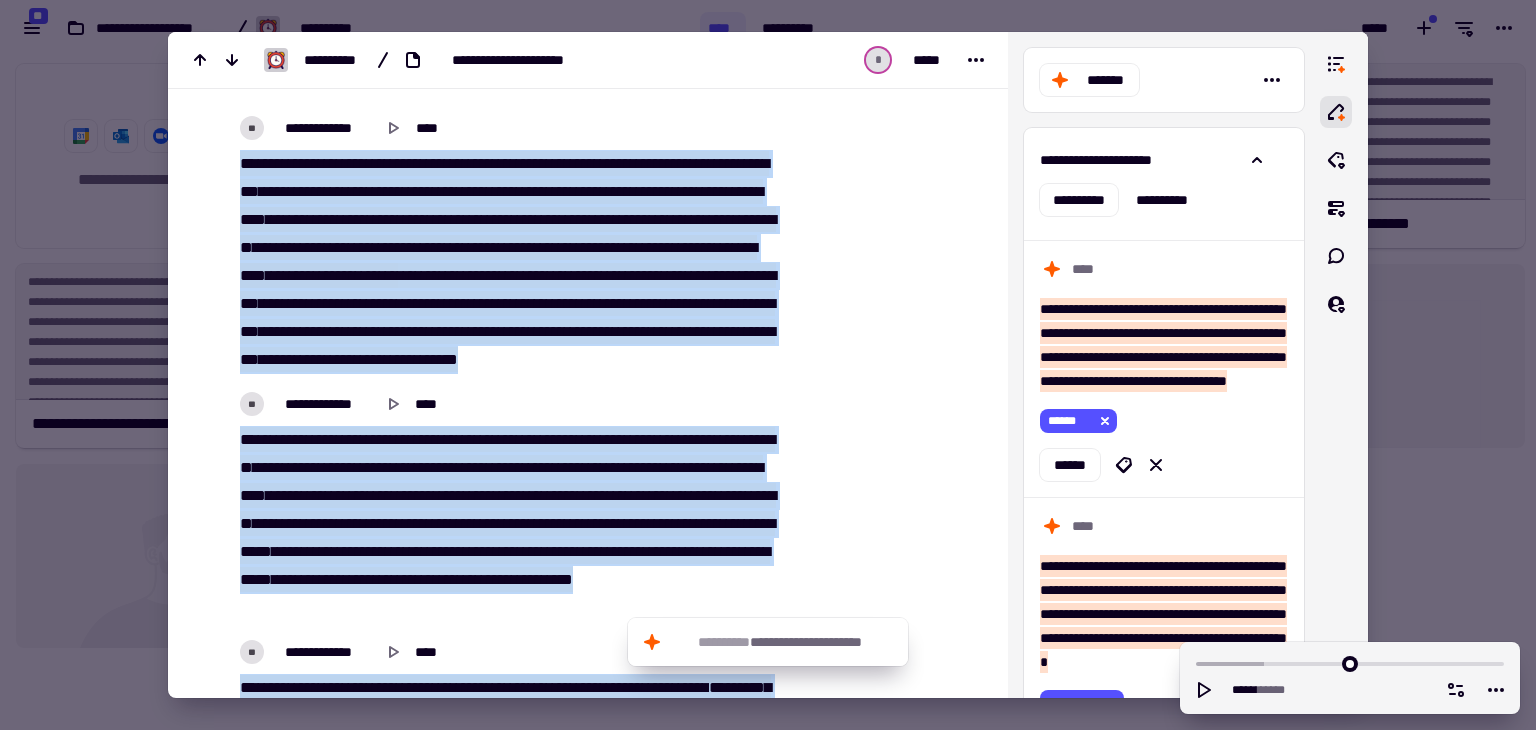 scroll, scrollTop: 0, scrollLeft: 0, axis: both 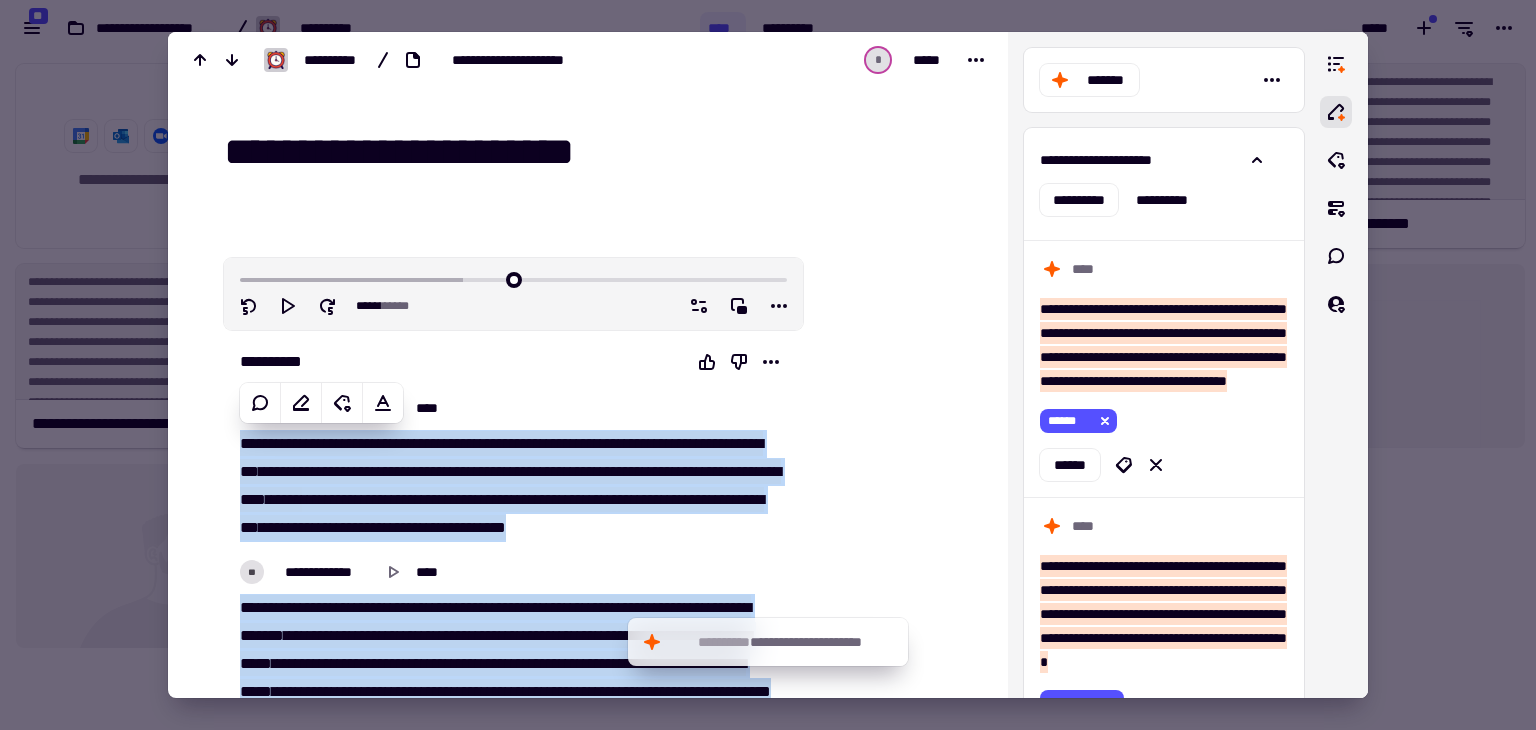 copy on "**********" 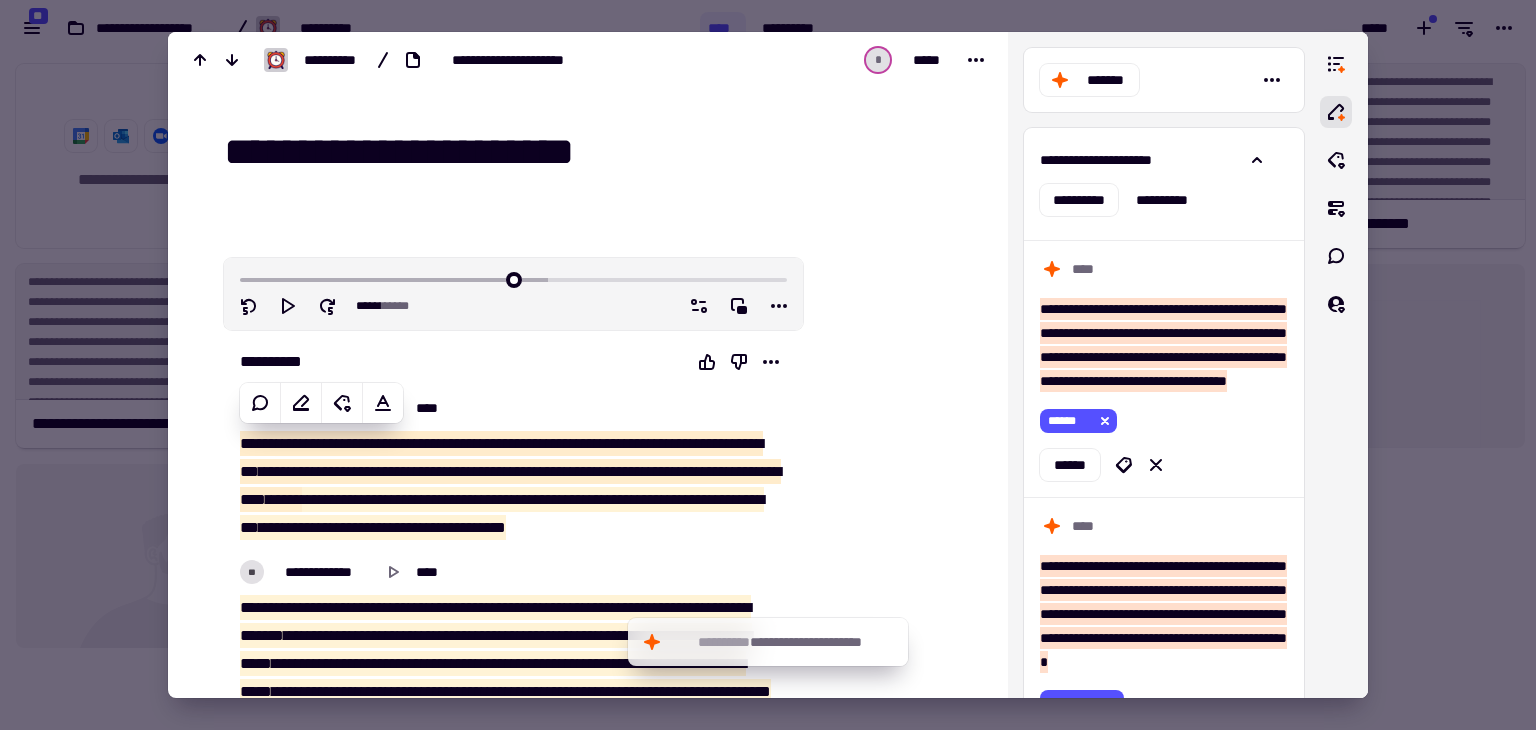 click at bounding box center (768, 365) 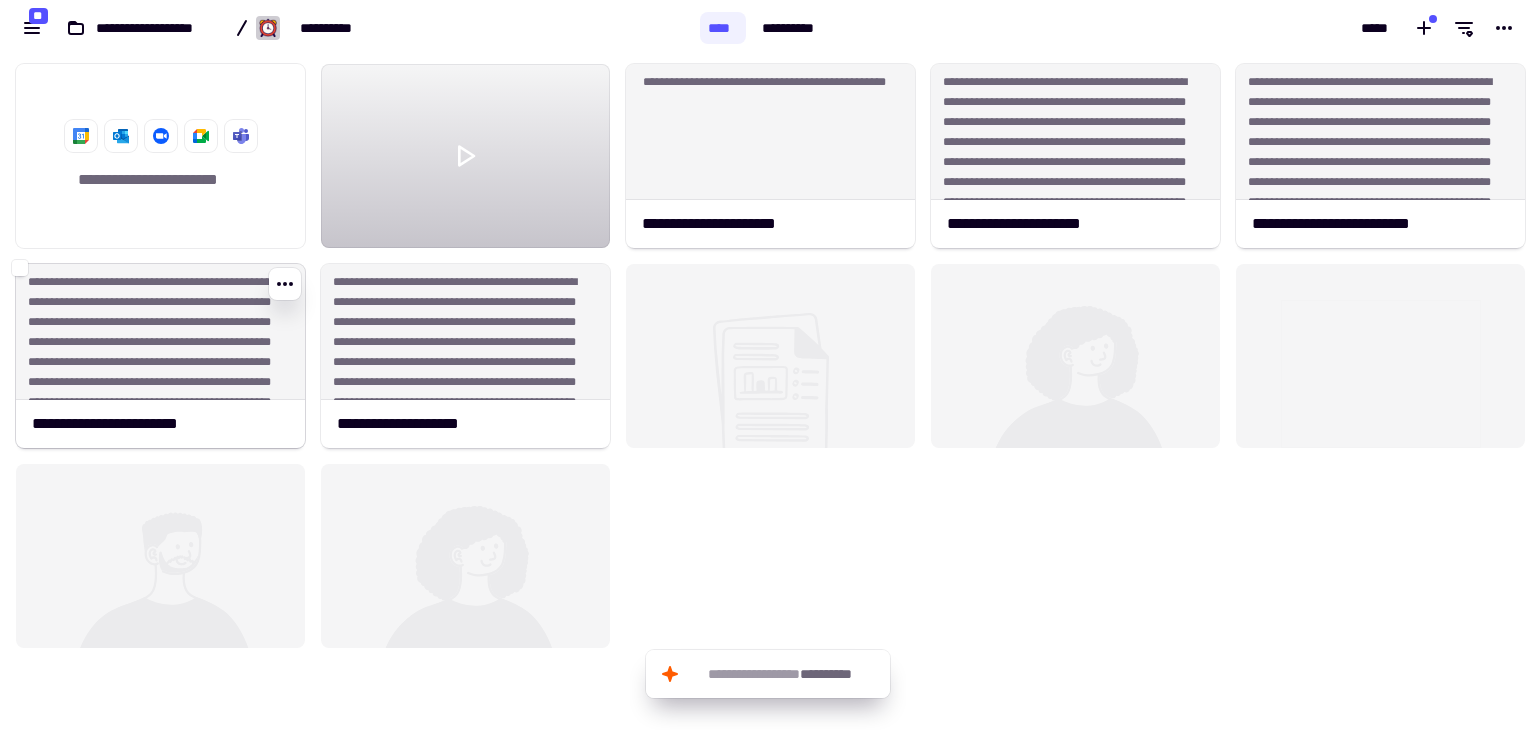 click on "**********" 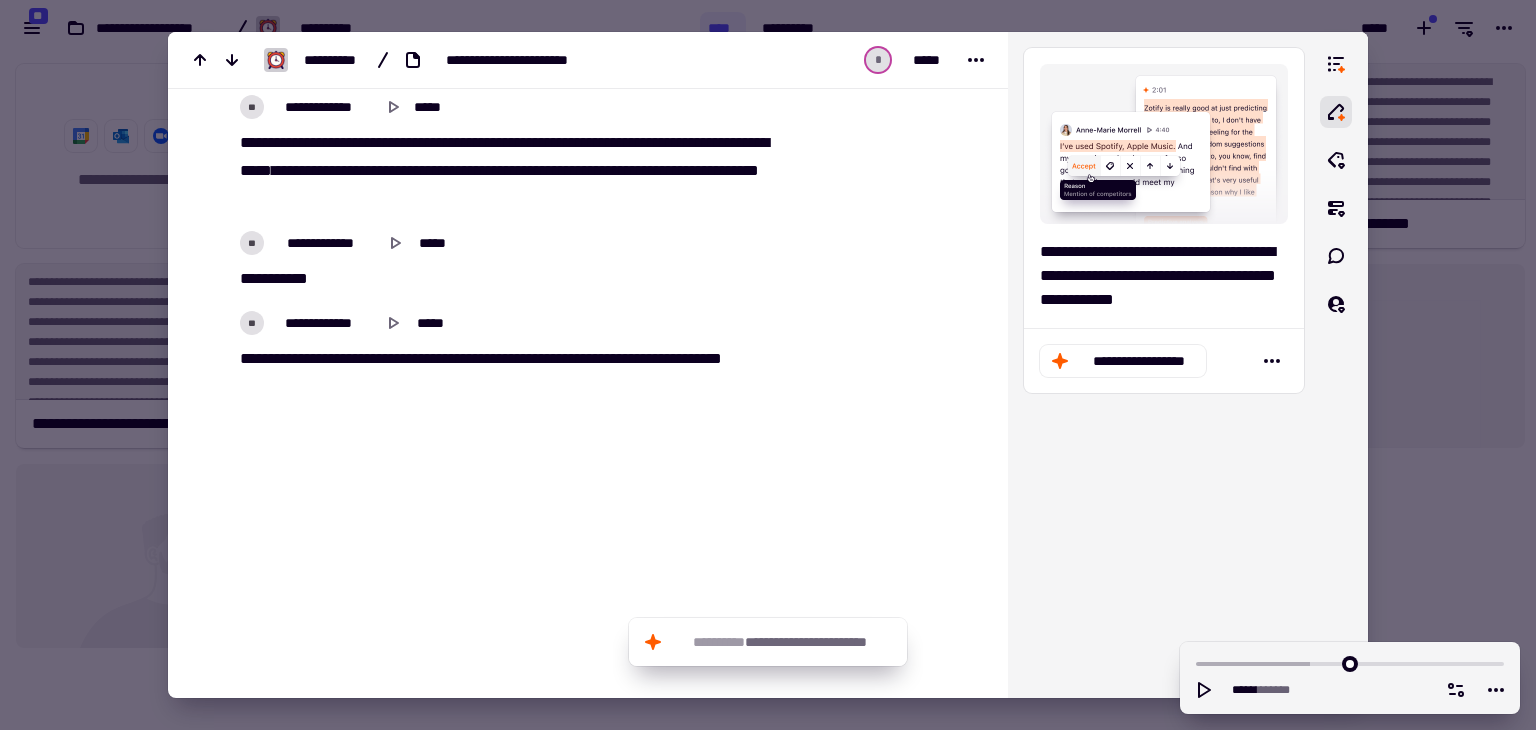 scroll, scrollTop: 8500, scrollLeft: 0, axis: vertical 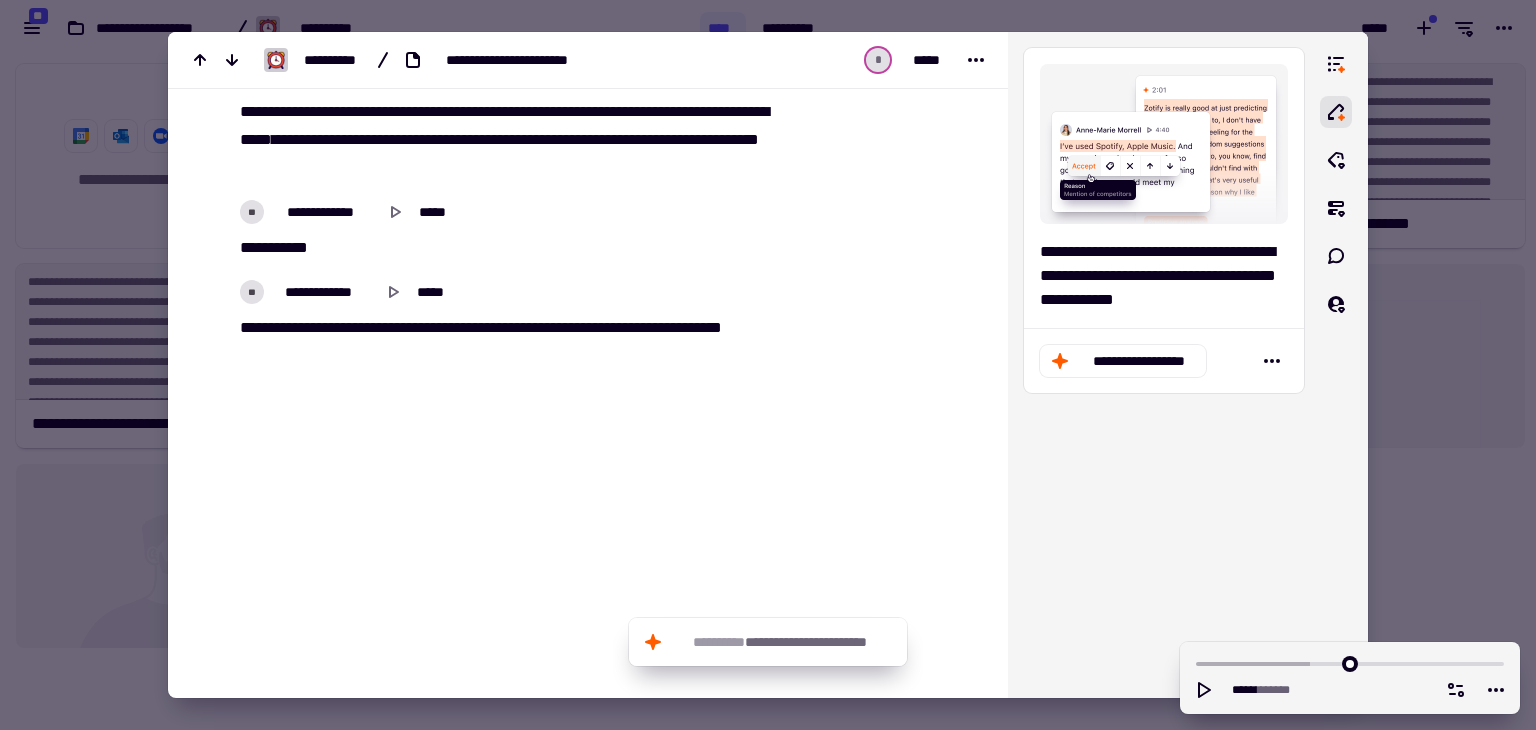 drag, startPoint x: 239, startPoint y: 433, endPoint x: 507, endPoint y: 688, distance: 369.93106 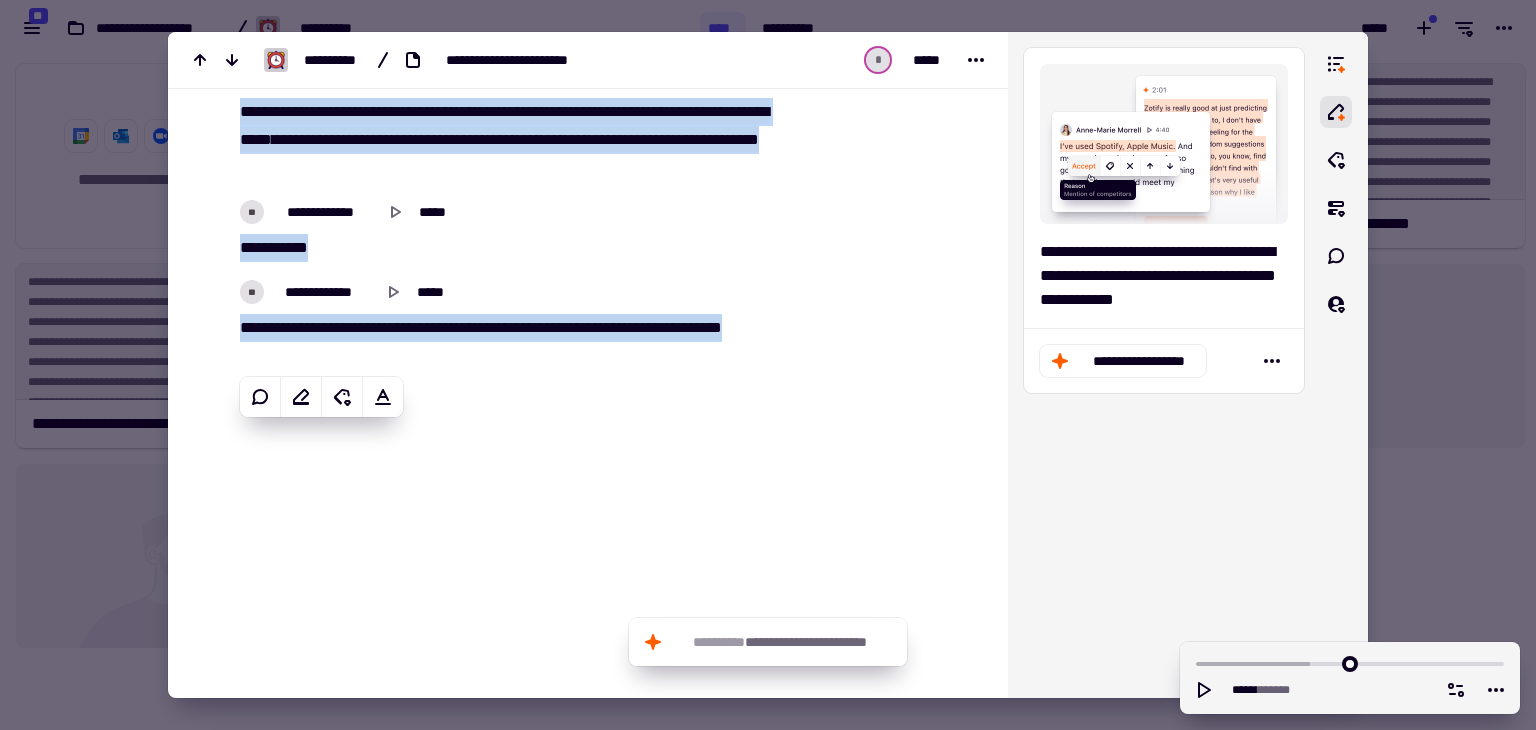 copy on "**********" 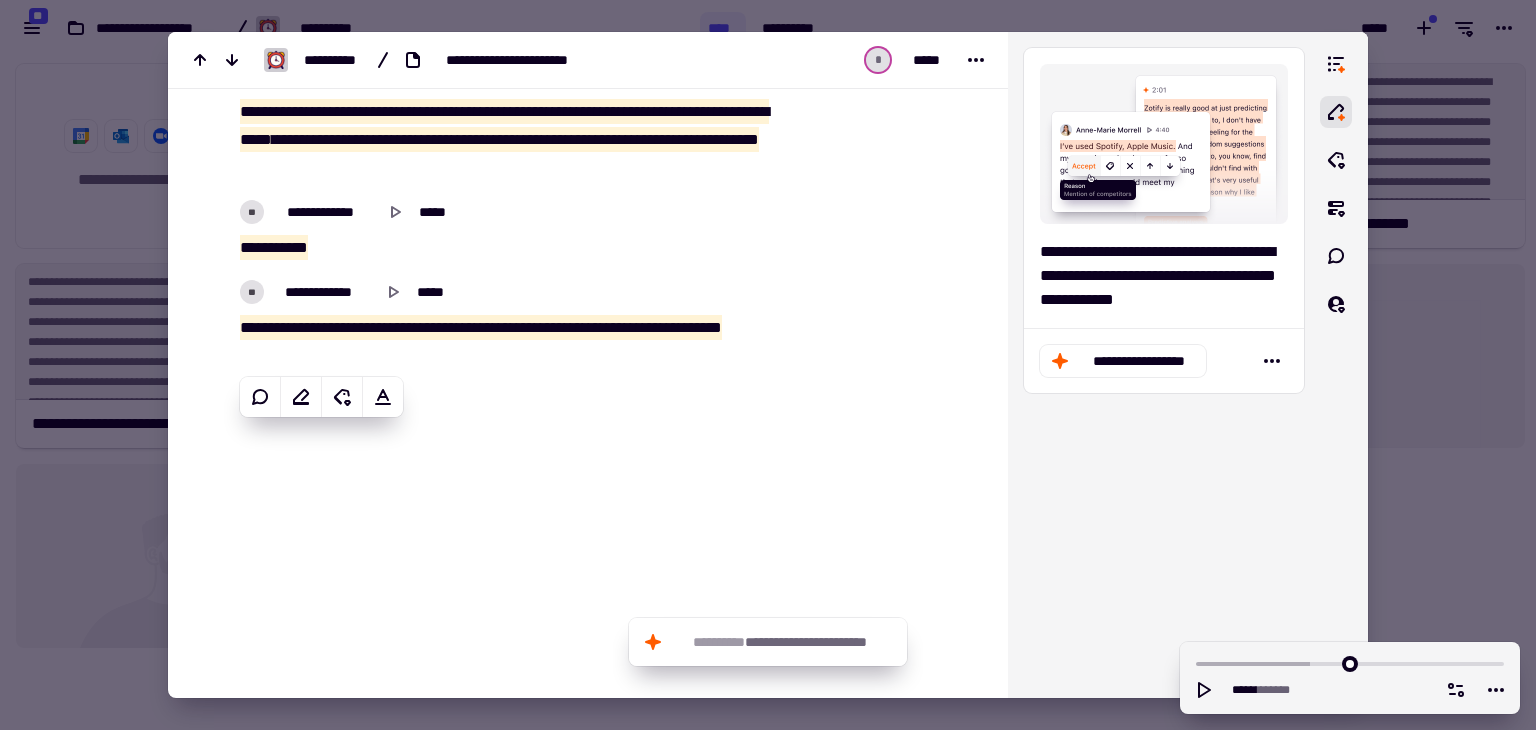 click at bounding box center (768, 365) 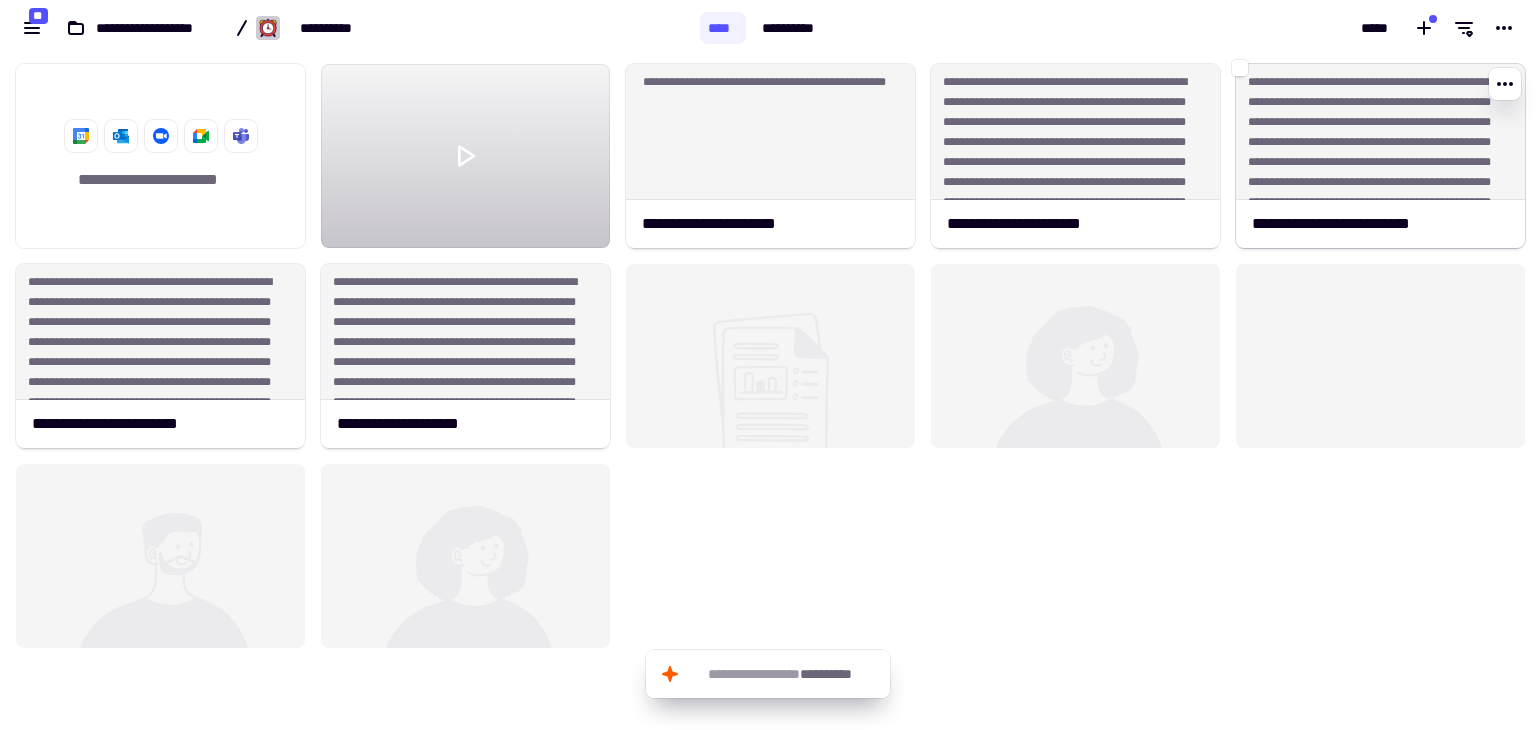click on "**********" 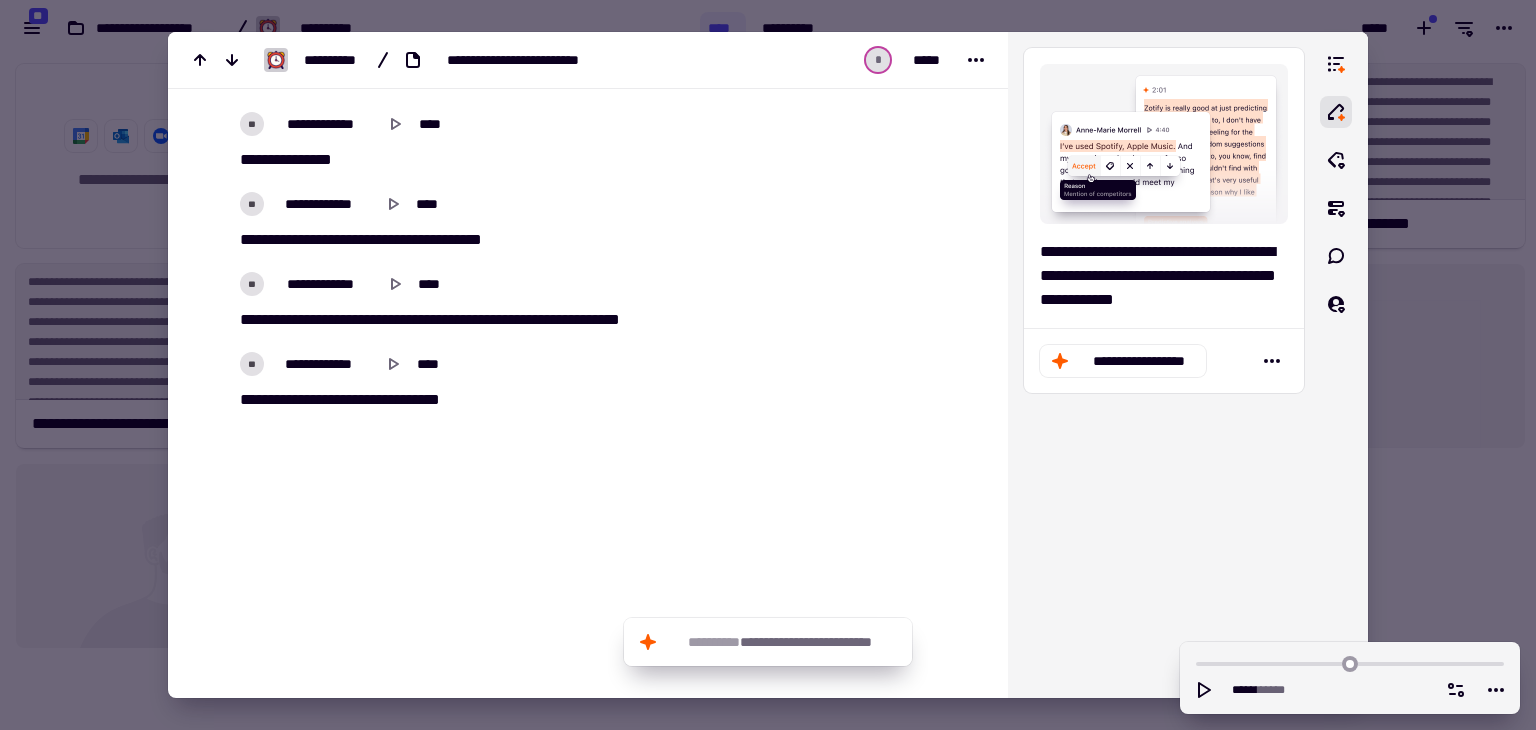 scroll, scrollTop: 2720, scrollLeft: 0, axis: vertical 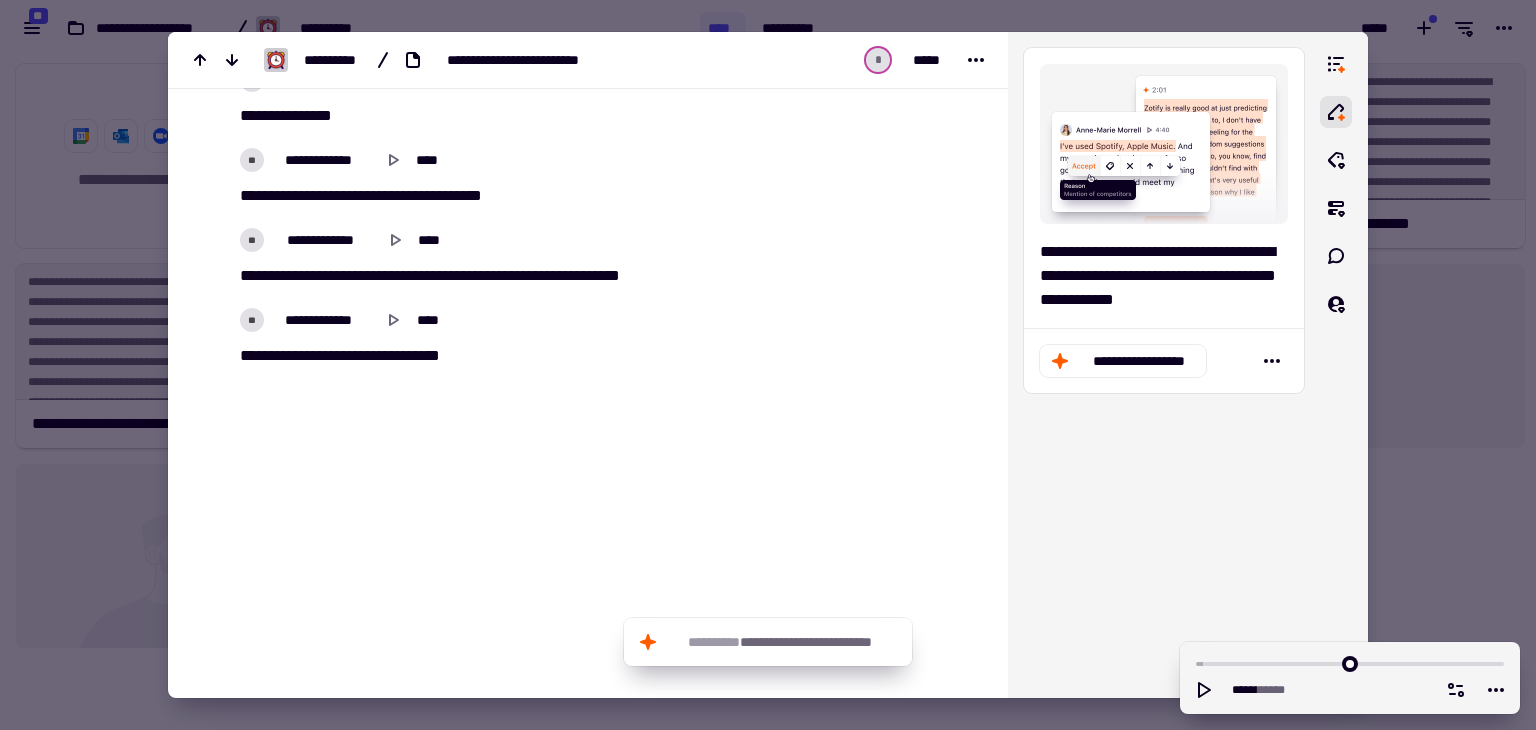 drag, startPoint x: 237, startPoint y: 441, endPoint x: 425, endPoint y: 691, distance: 312.80026 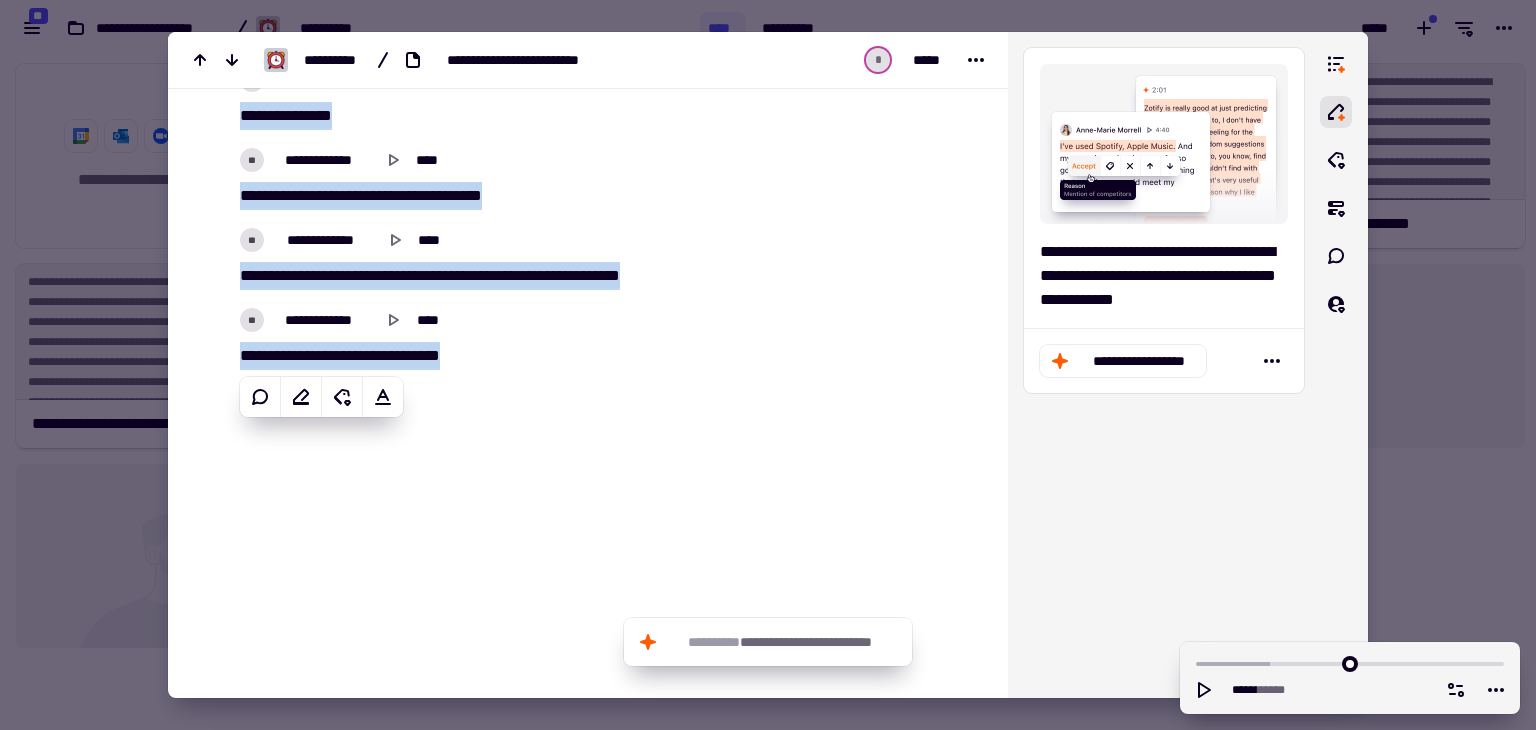 copy on "**********" 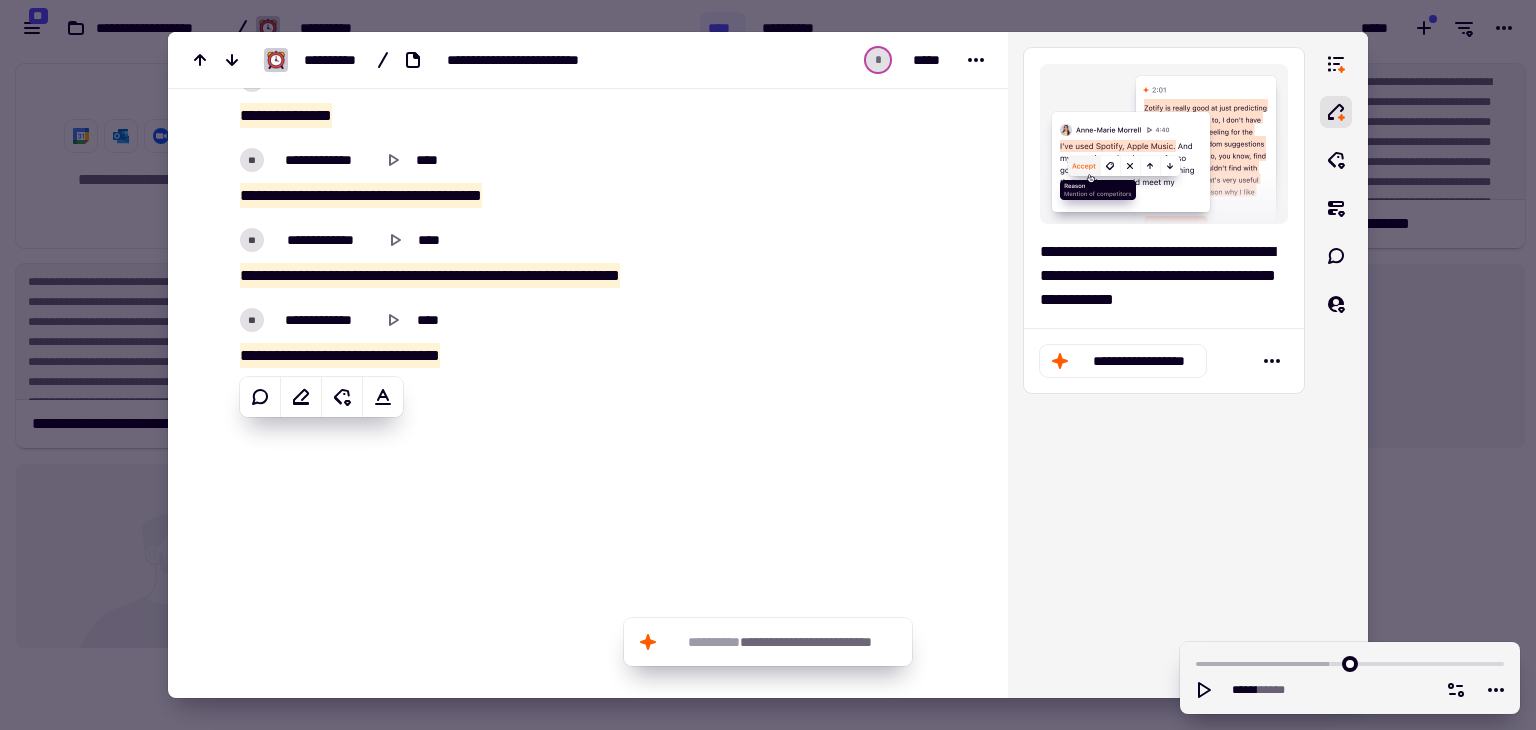 click at bounding box center (768, 365) 